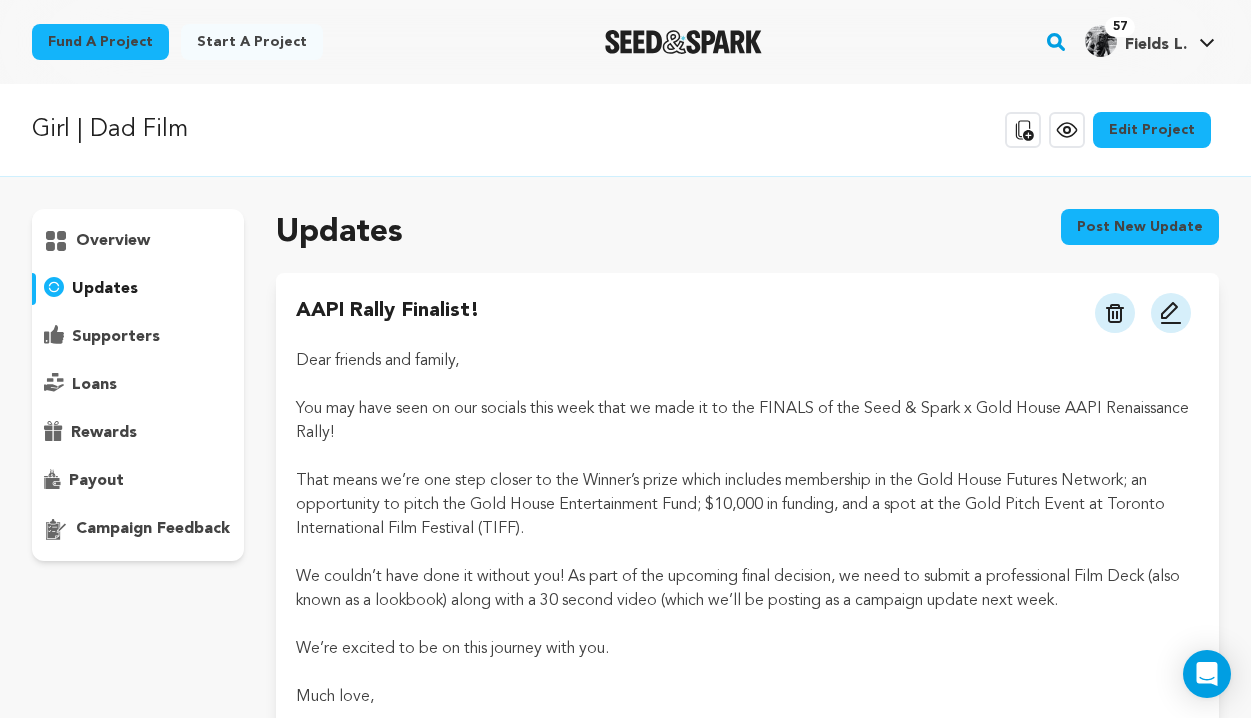 scroll, scrollTop: 0, scrollLeft: 0, axis: both 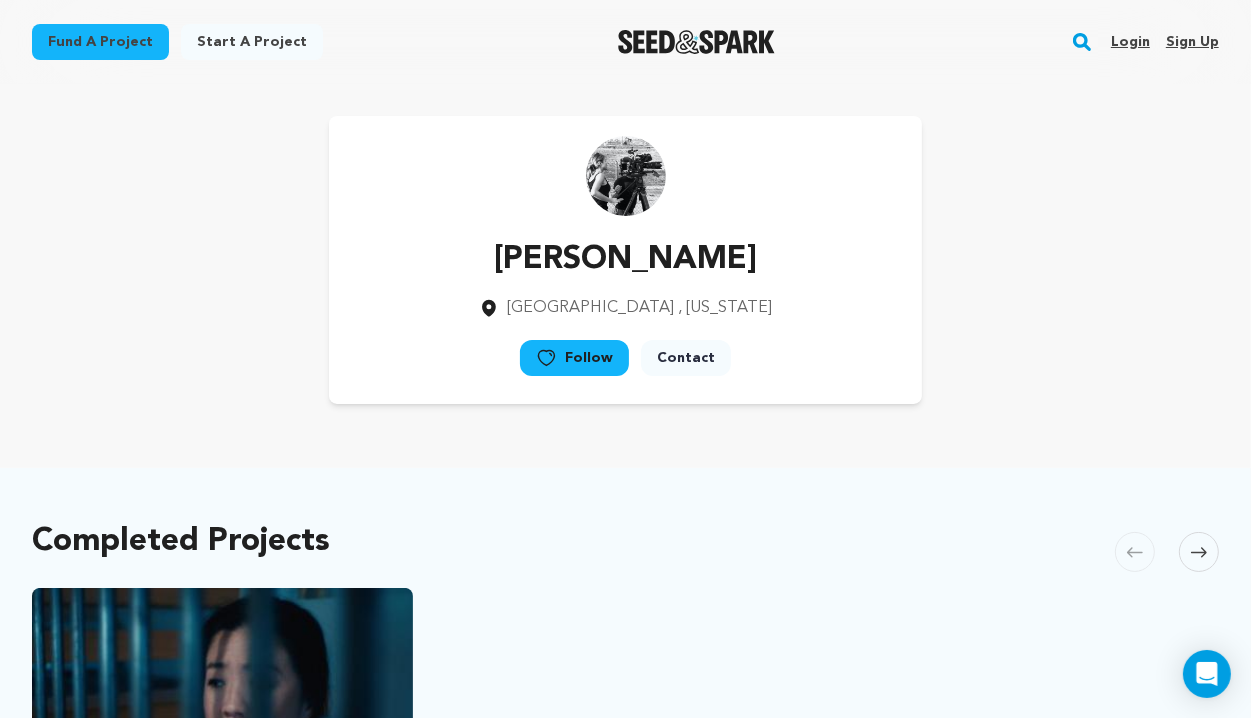 click on "Login" at bounding box center (1130, 42) 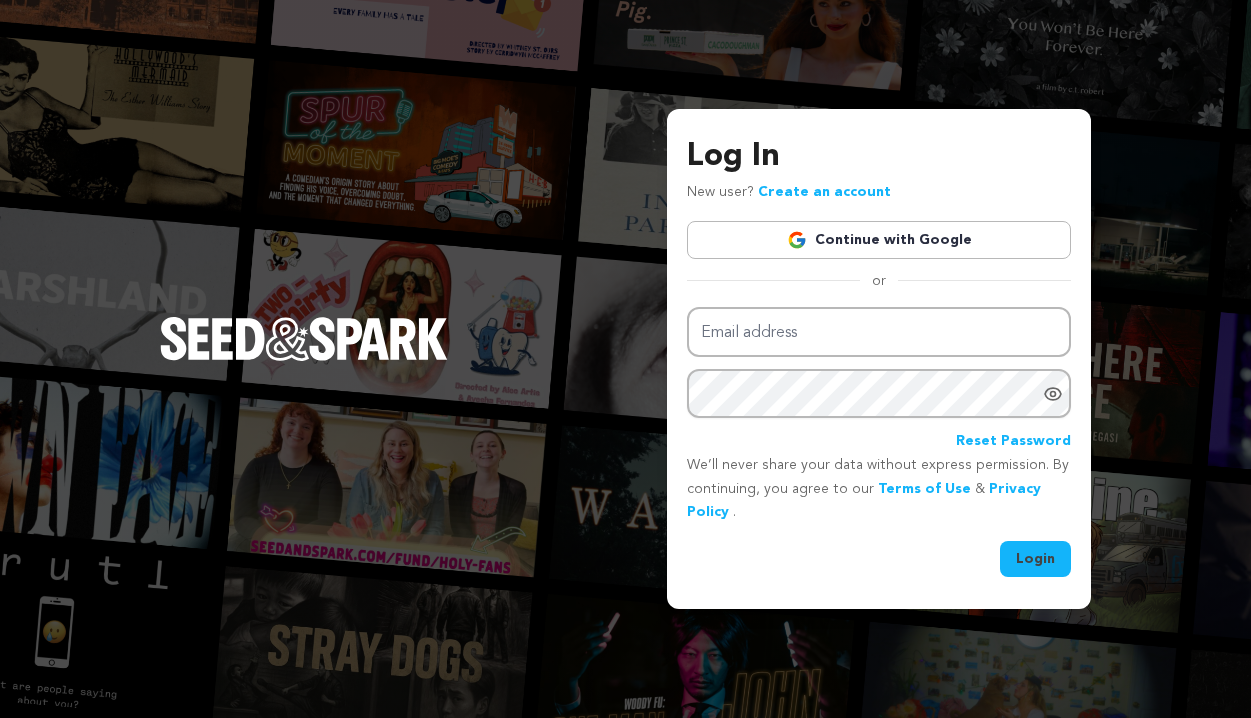 scroll, scrollTop: 0, scrollLeft: 0, axis: both 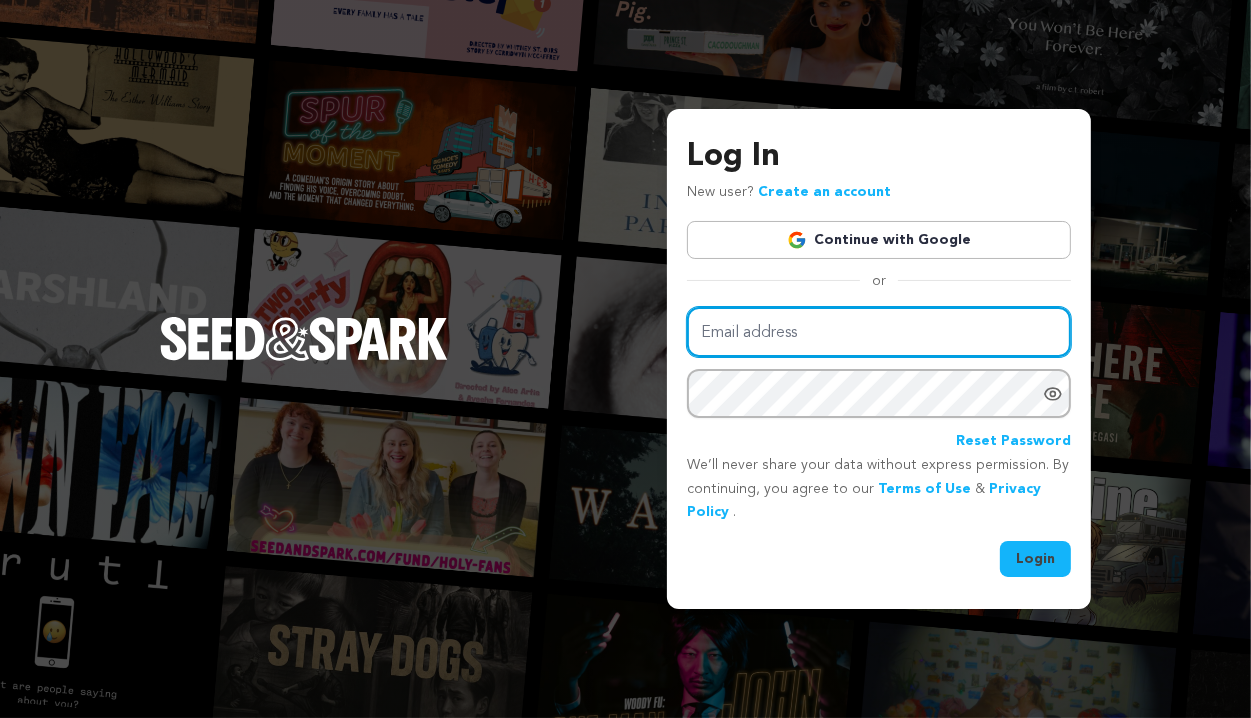 type on "elizaholmes77@gmail.com" 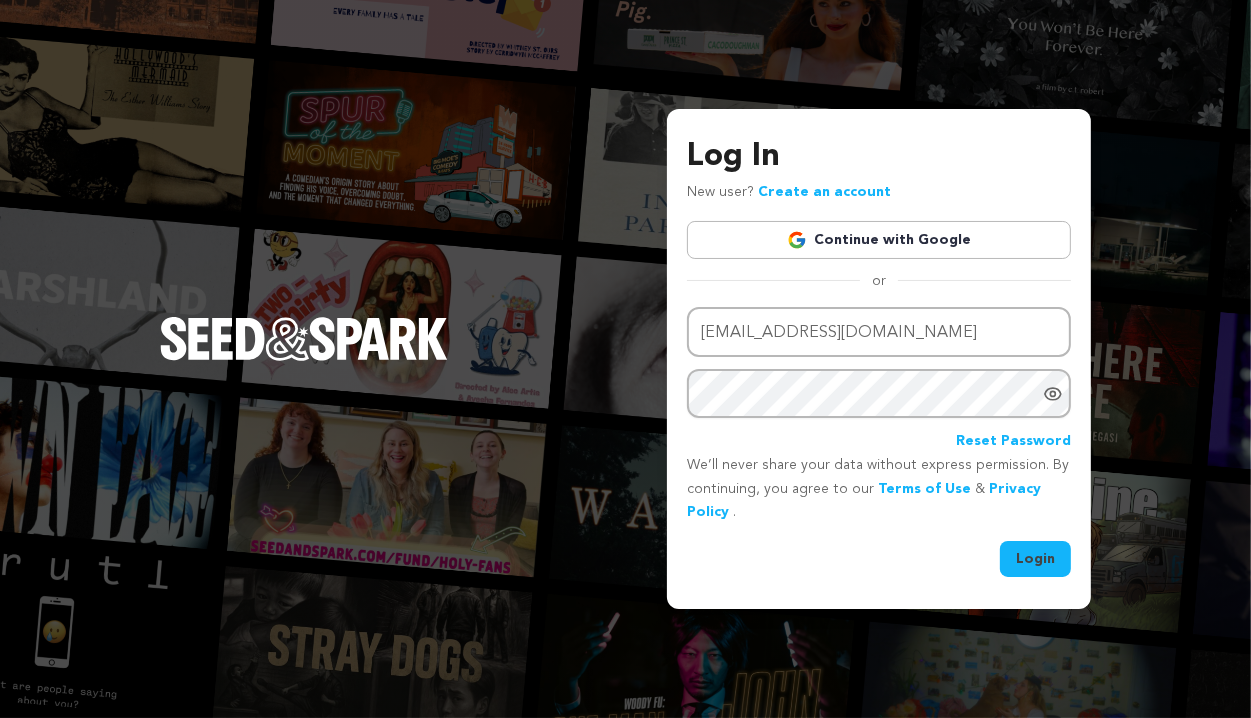 click on "Continue with Google" at bounding box center (879, 240) 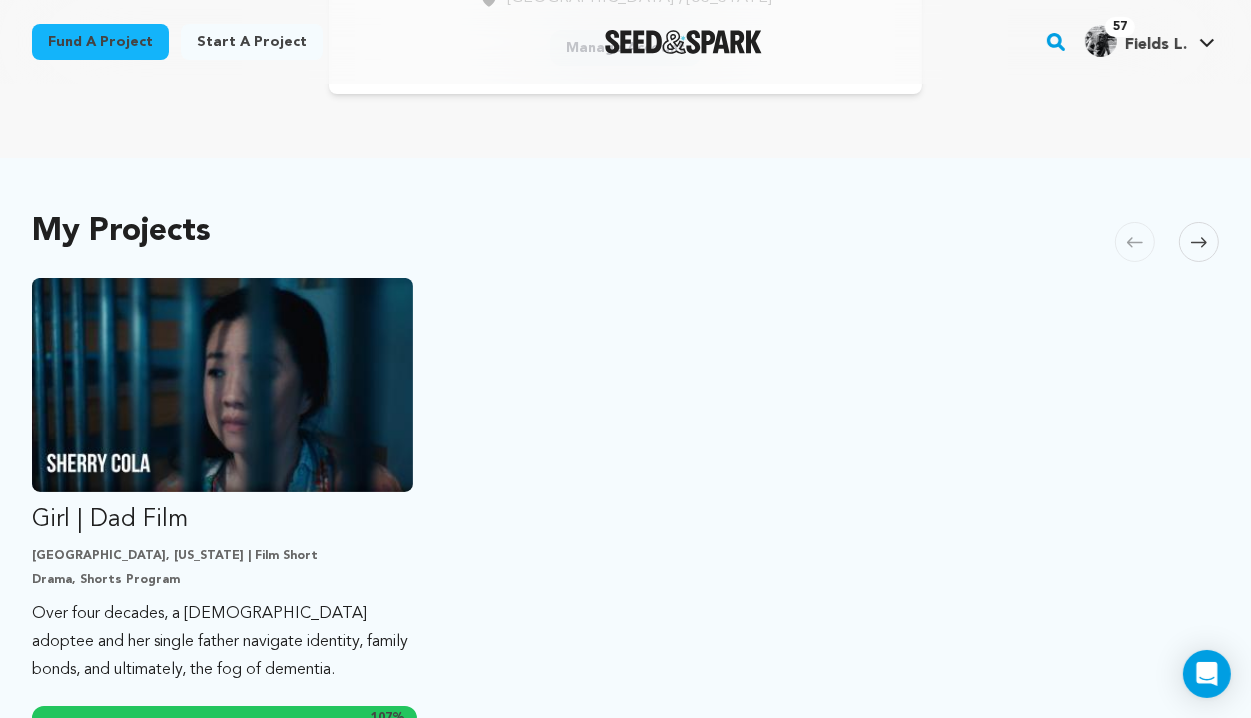 scroll, scrollTop: 532, scrollLeft: 0, axis: vertical 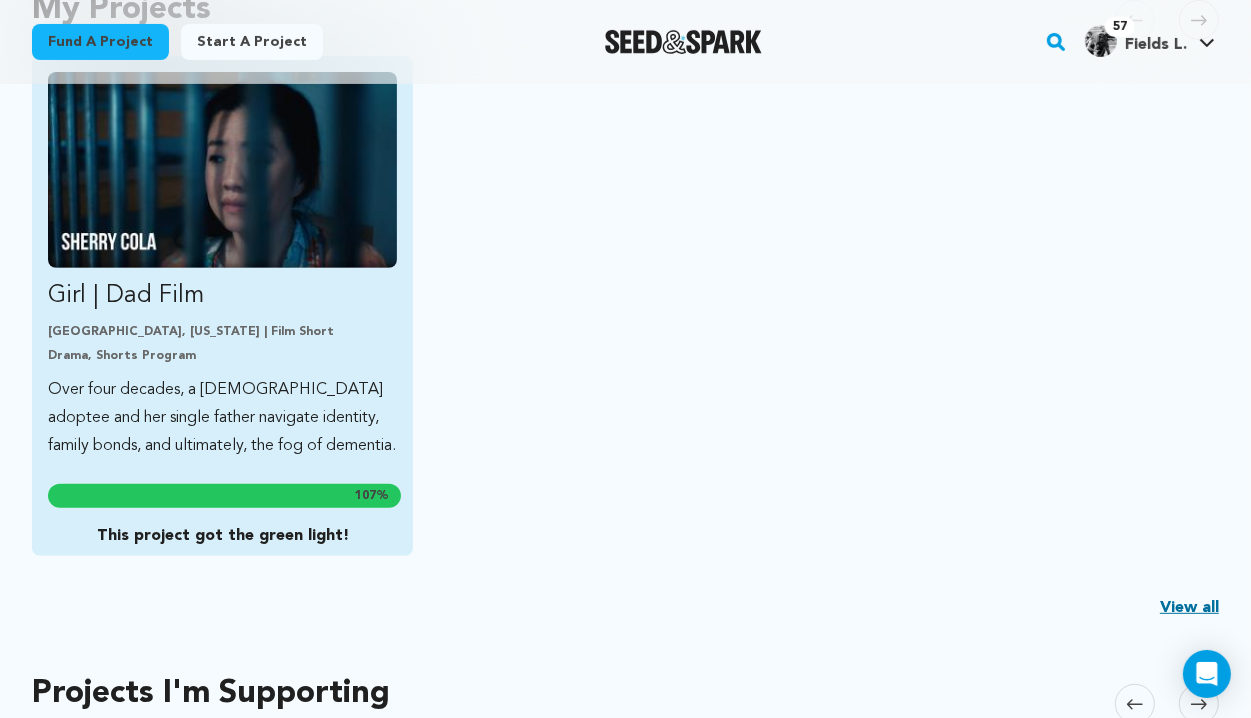 click on "Drama, Shorts Program" at bounding box center [222, 356] 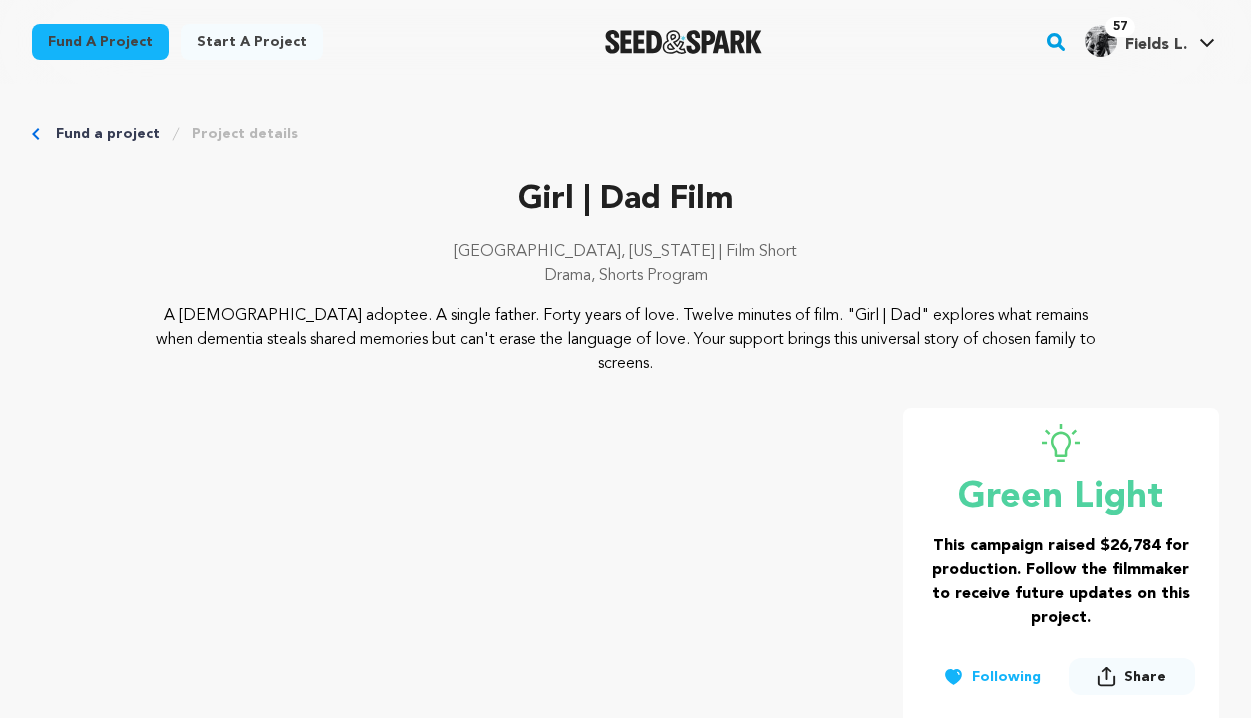 scroll, scrollTop: 0, scrollLeft: 0, axis: both 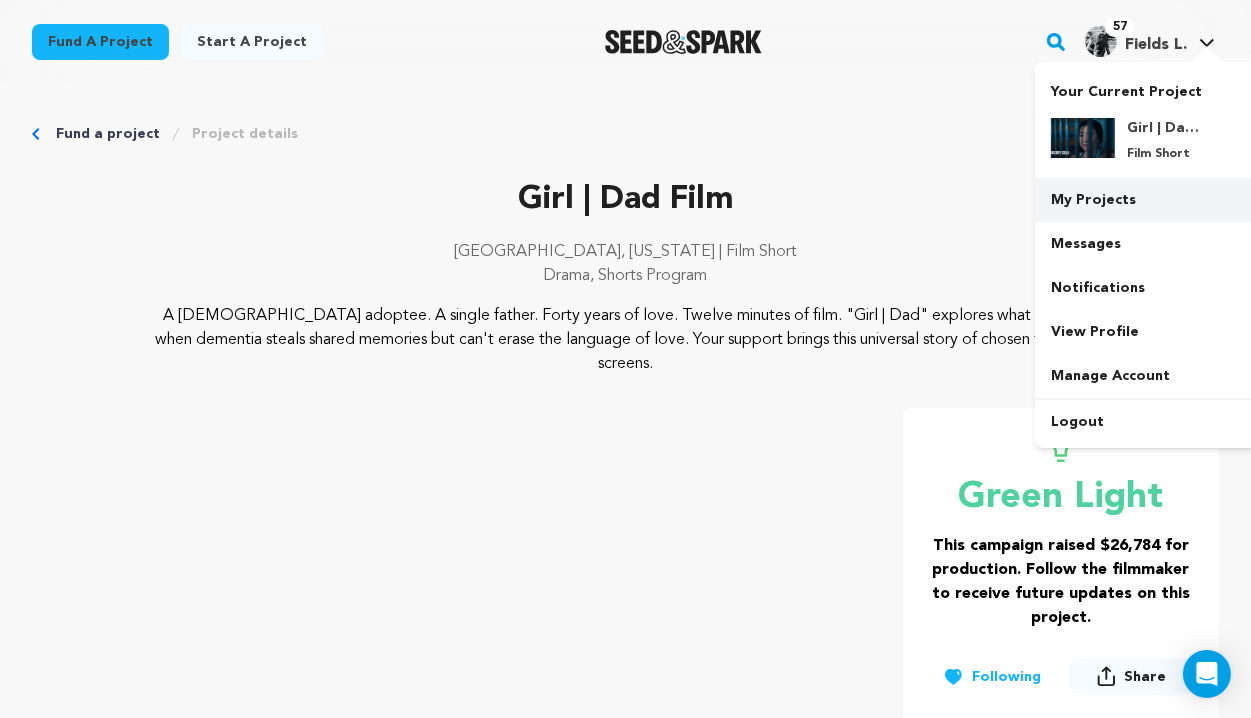 click on "My Projects" at bounding box center [1147, 200] 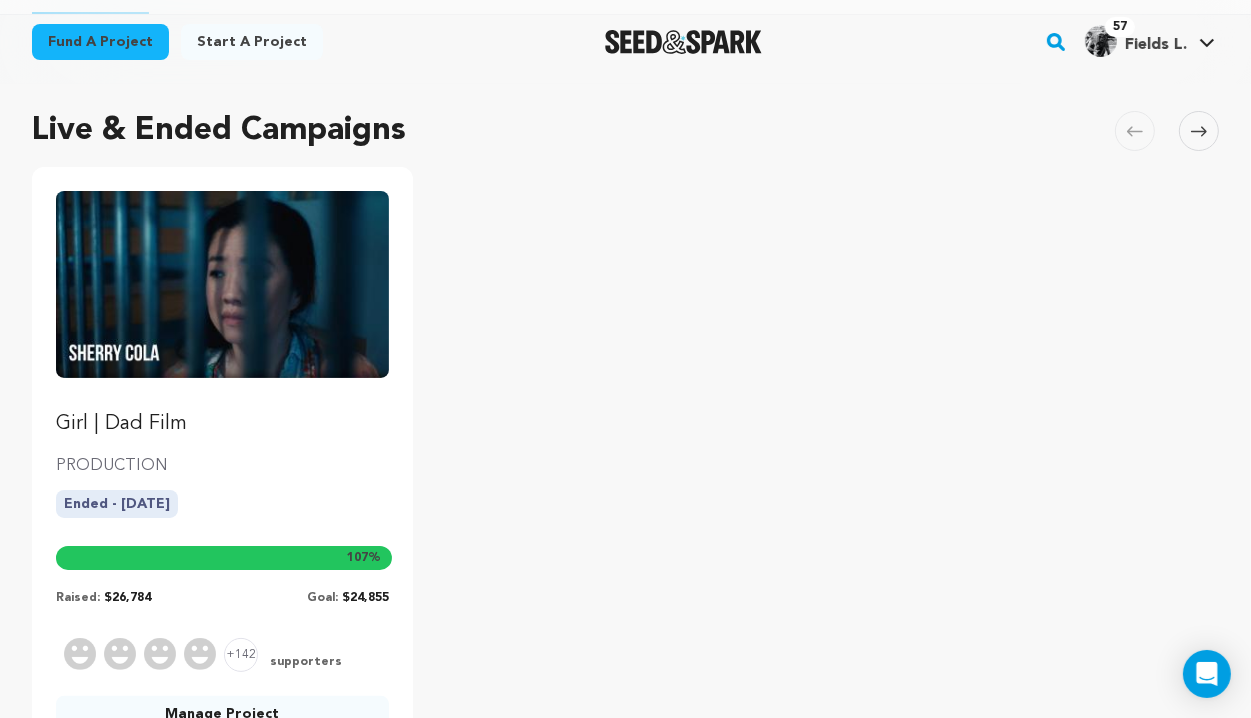 scroll, scrollTop: 224, scrollLeft: 0, axis: vertical 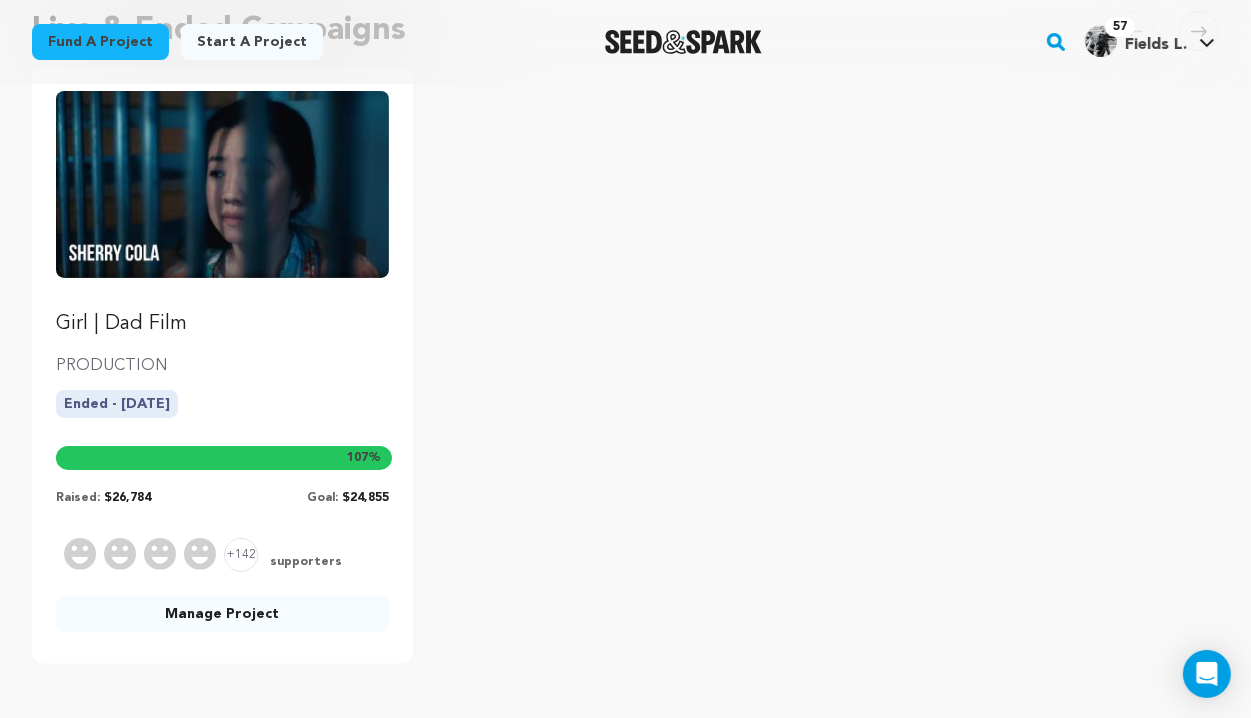click on "Manage Project" at bounding box center [222, 614] 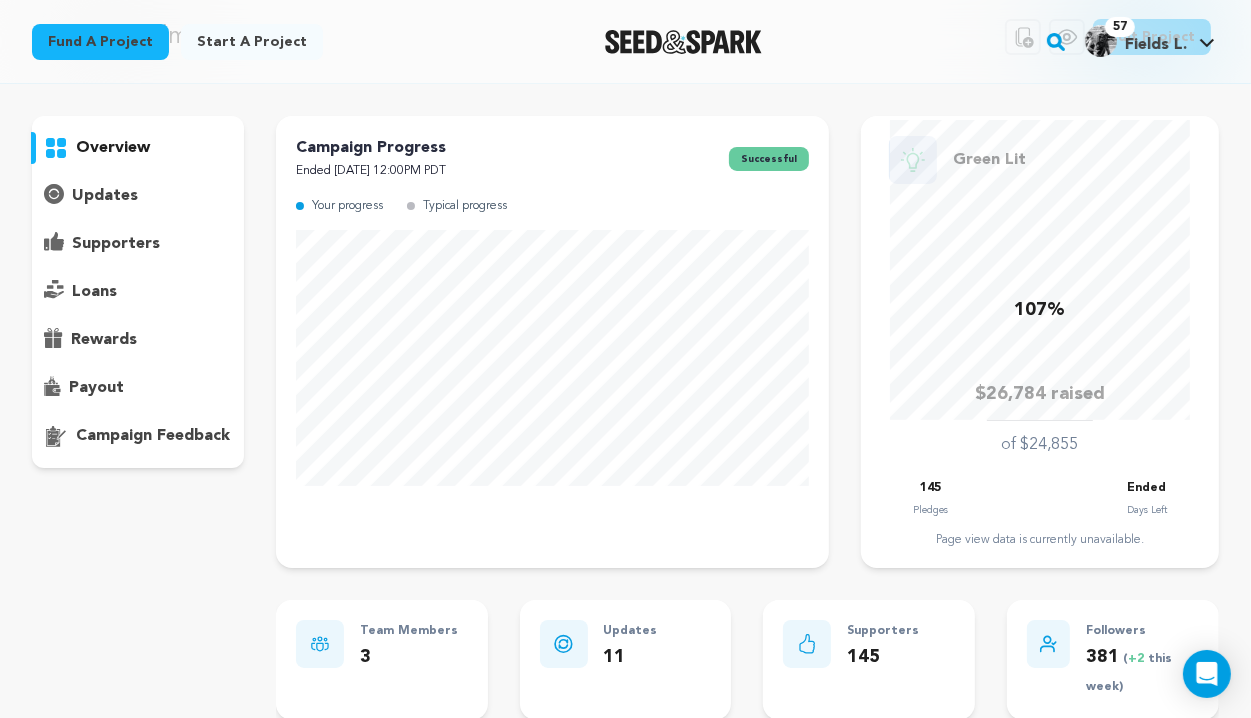 scroll, scrollTop: 0, scrollLeft: 0, axis: both 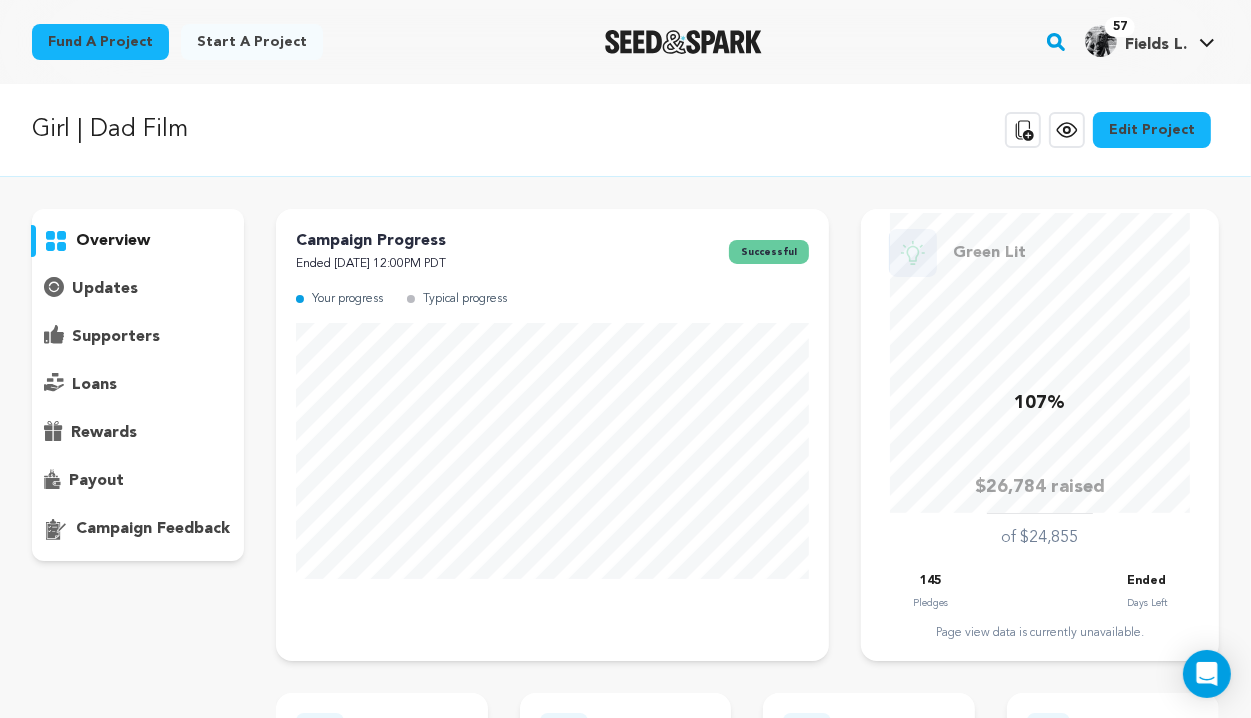 click on "Edit Project" at bounding box center (1152, 130) 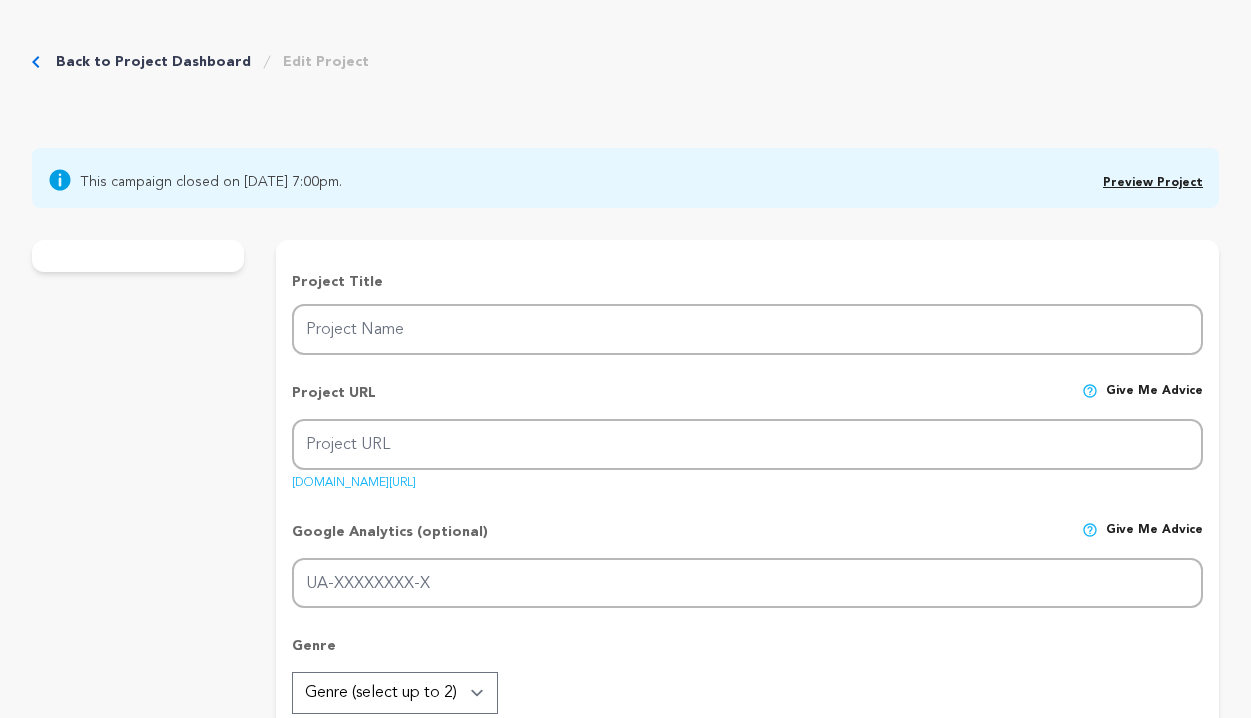 type on "Girl | Dad Film" 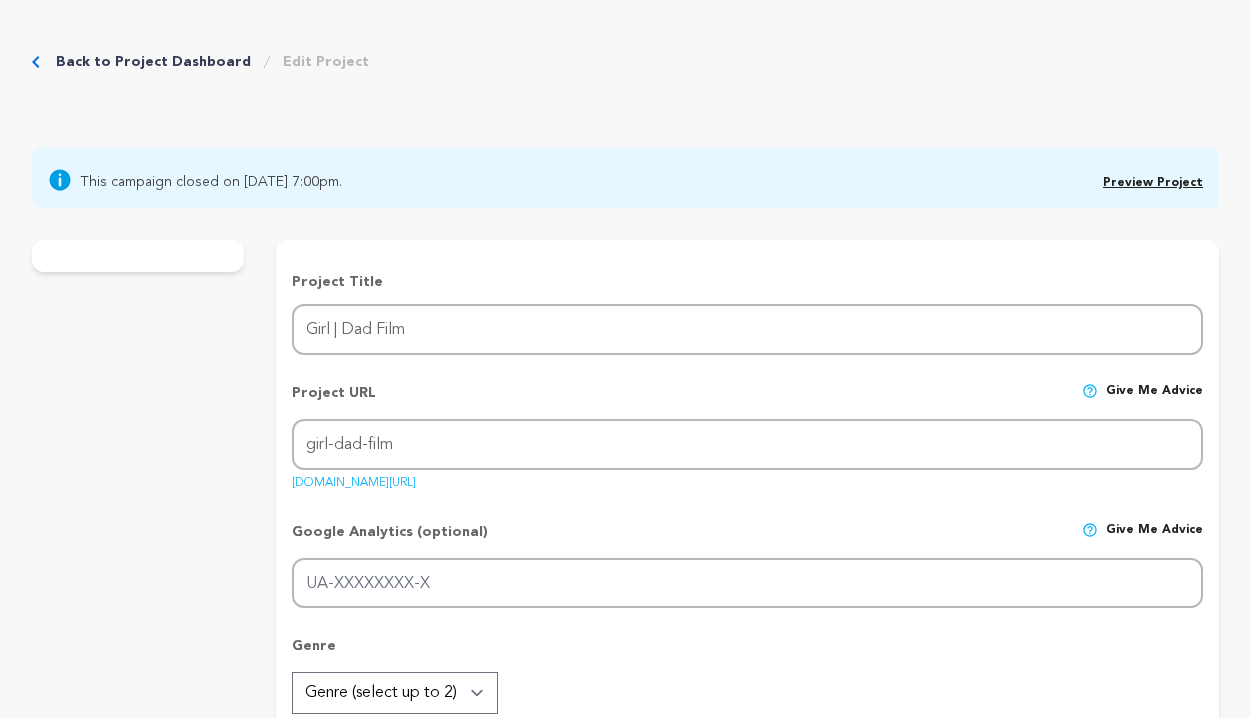 type on "Girl | Dad's director, Lianzi Fields, is a member of the Coalition of Asian Pacifics in Entertainment (CAPE), Film Fatales, [DEMOGRAPHIC_DATA] in Film, and Film Independent." 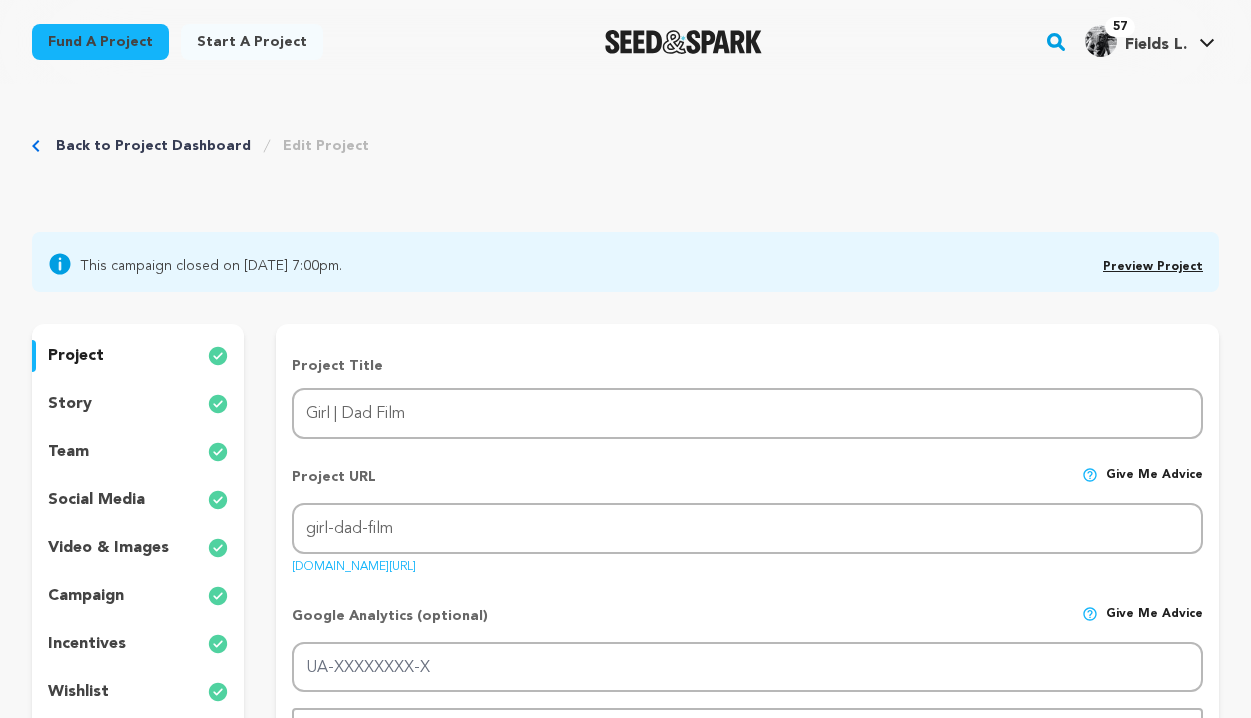 scroll, scrollTop: 0, scrollLeft: 0, axis: both 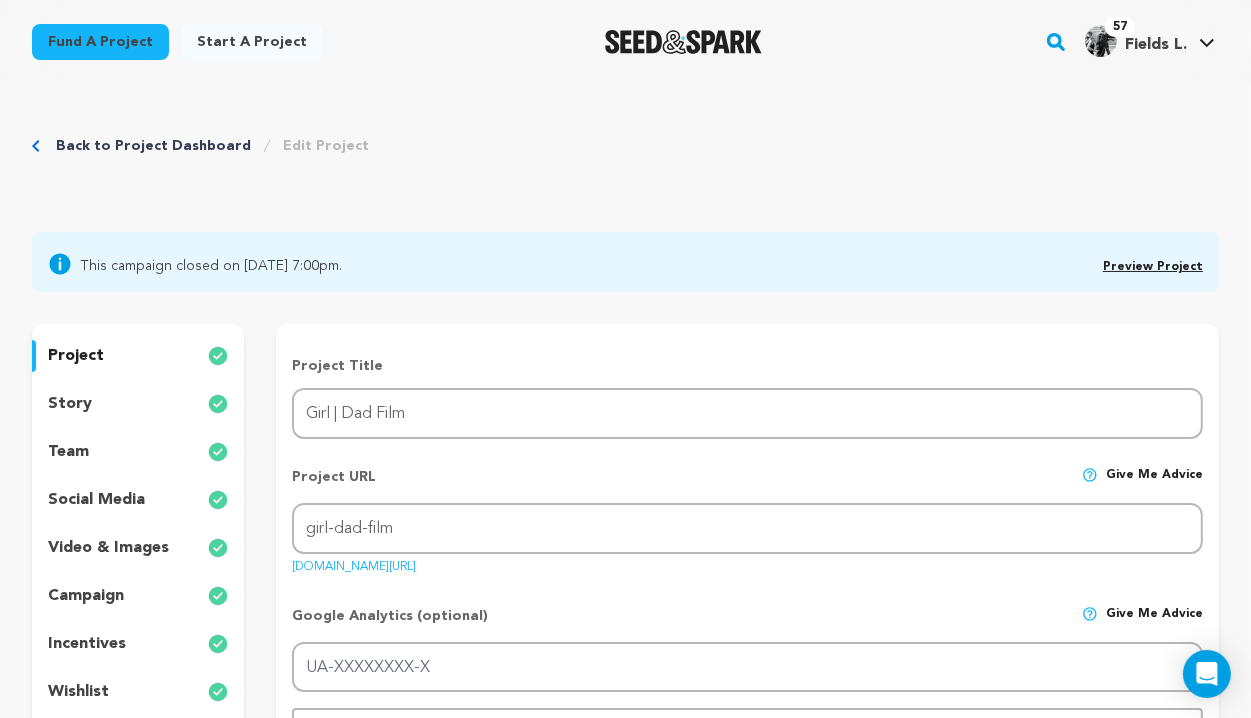 click on "story" at bounding box center [138, 404] 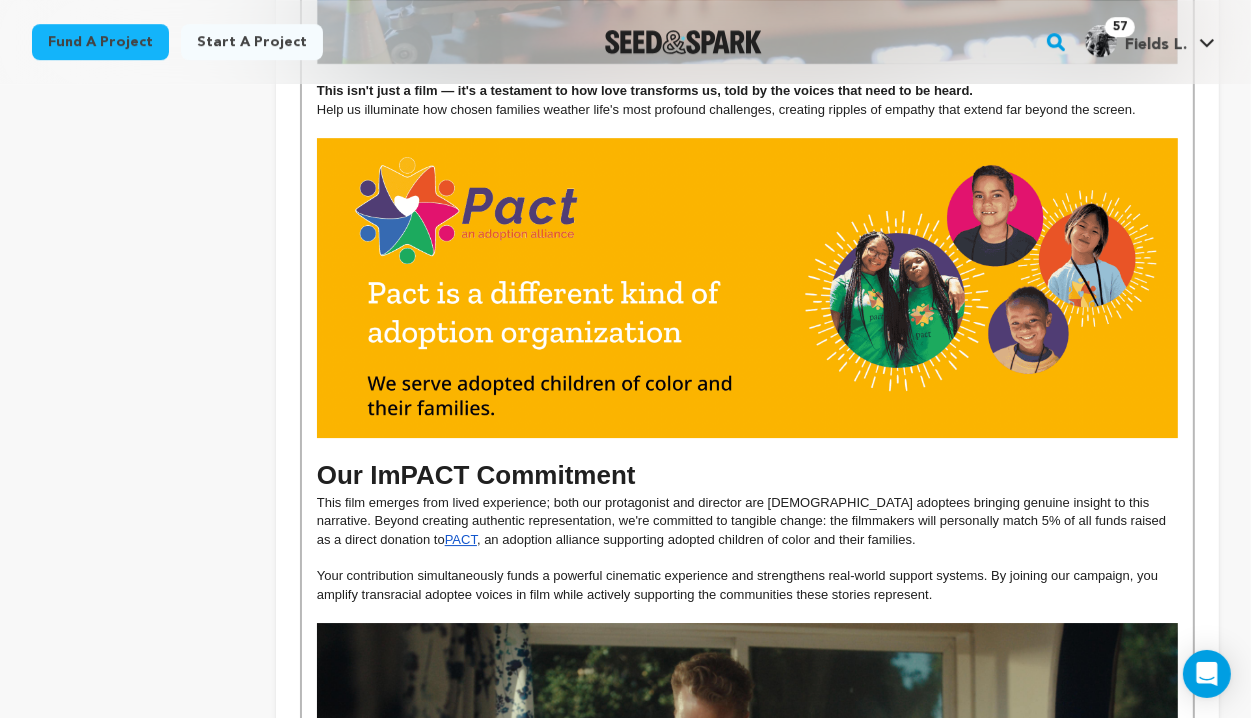 scroll, scrollTop: 5119, scrollLeft: 0, axis: vertical 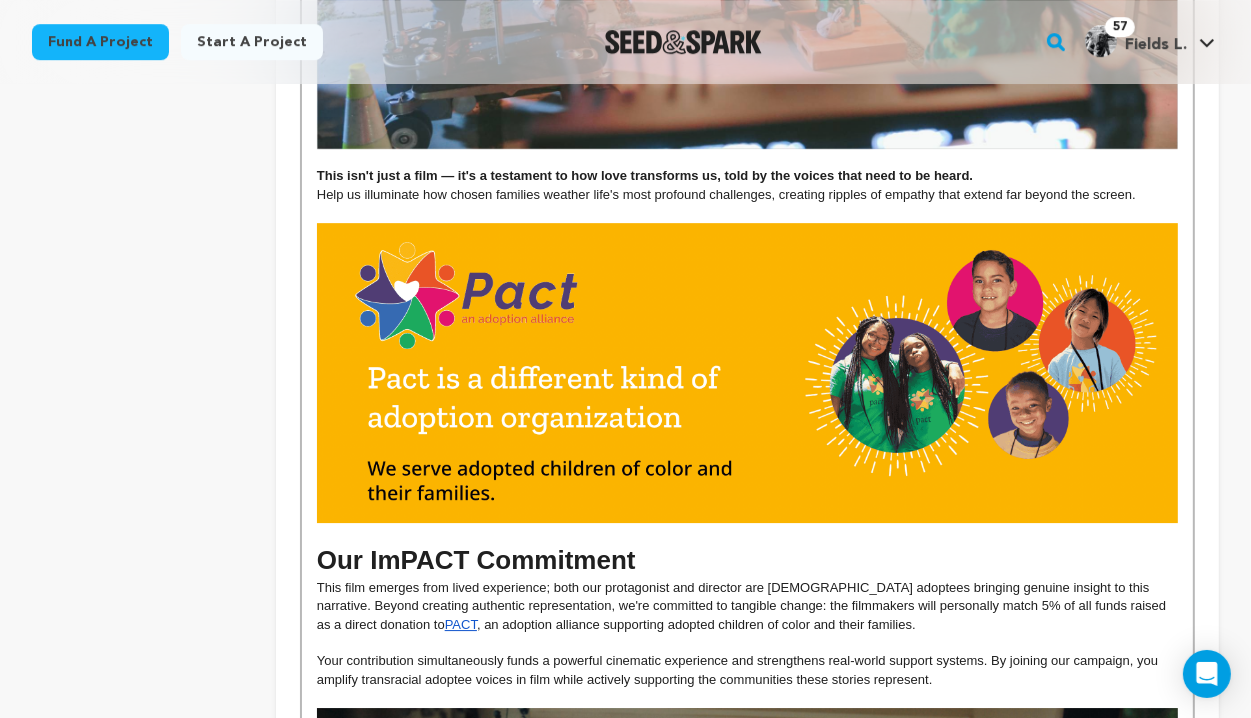 click at bounding box center (747, 373) 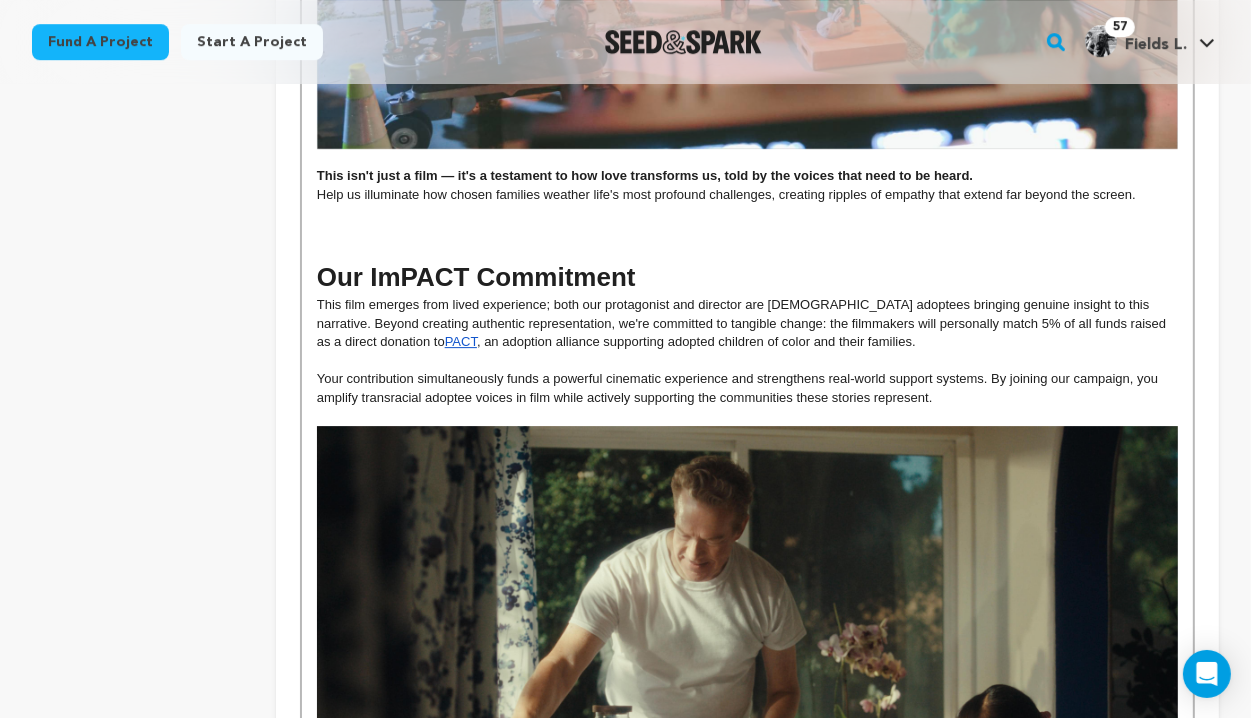 click on "Help us illuminate how chosen families weather life's most profound challenges, creating ripples of empathy that extend far beyond the screen." at bounding box center [726, 194] 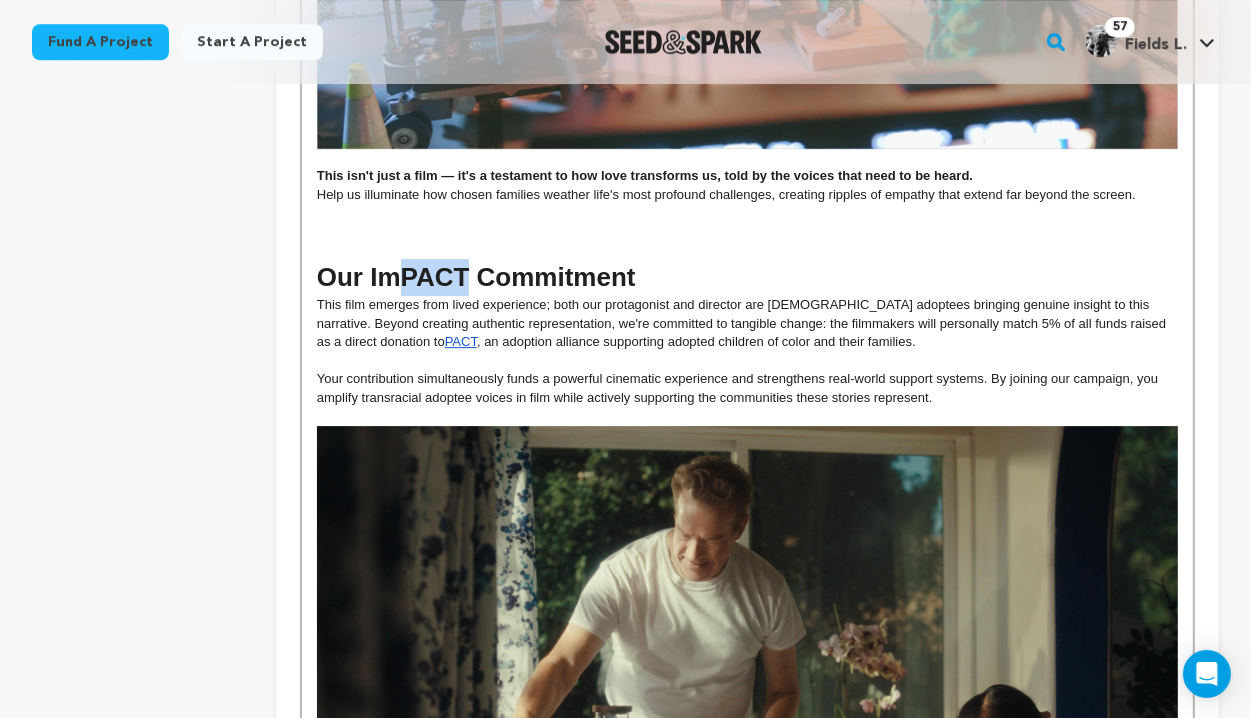 drag, startPoint x: 464, startPoint y: 280, endPoint x: 395, endPoint y: 282, distance: 69.02898 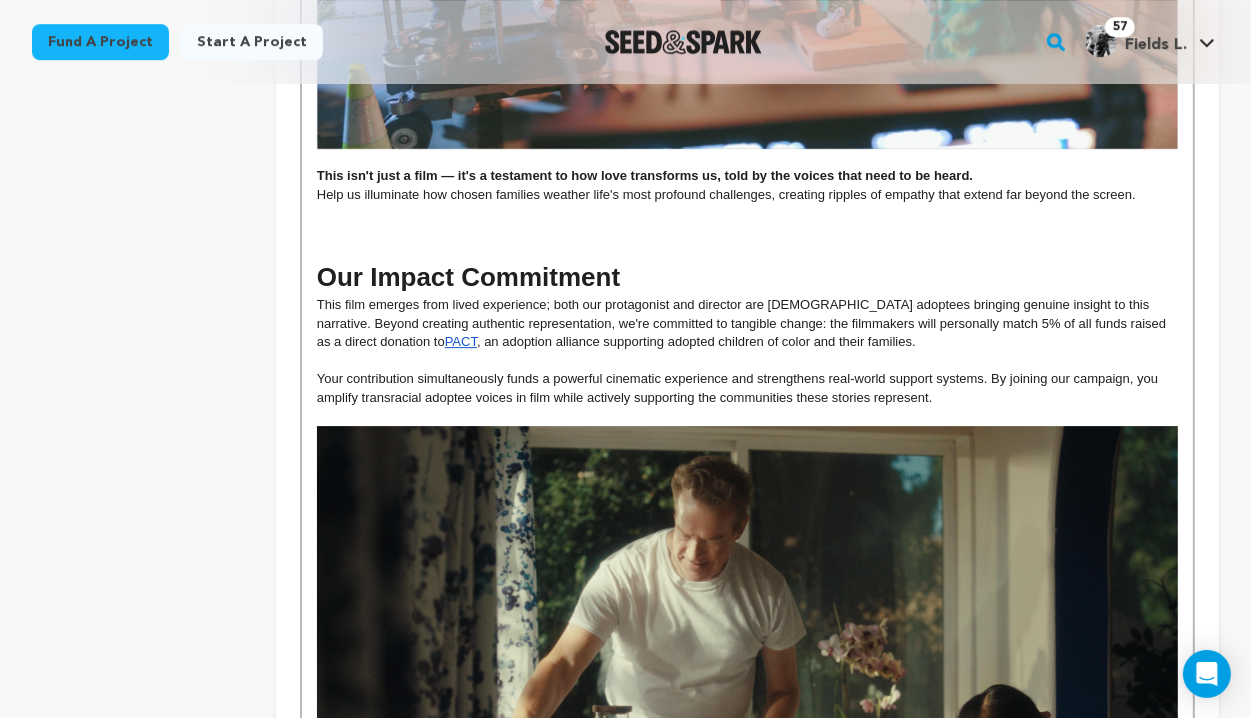 click on "This film emerges from lived experience; both our protagonist and director are [DEMOGRAPHIC_DATA] adoptees bringing genuine insight to this narrative. Beyond creating authentic representation, we're committed to tangible change: the filmmakers will personally match 5% of all funds raised as a direct donation to  PACT , an adoption alliance supporting adopted children of color and their families." at bounding box center [747, 323] 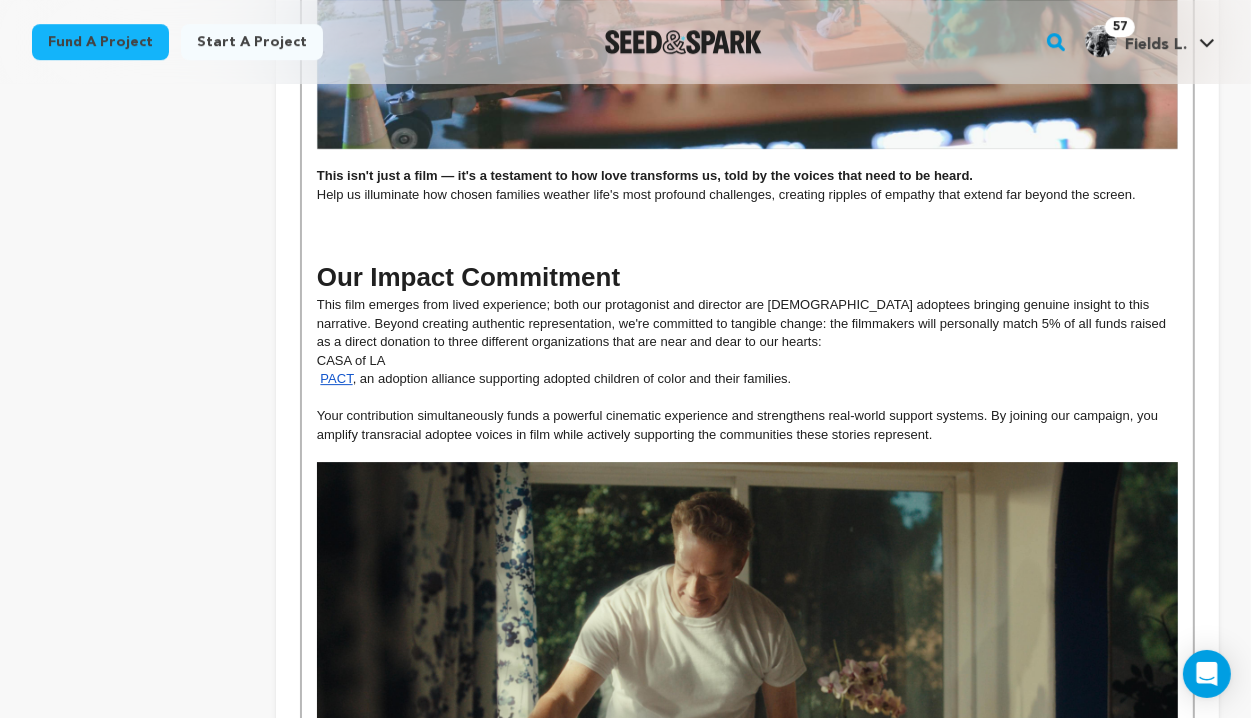 click at bounding box center [319, 378] 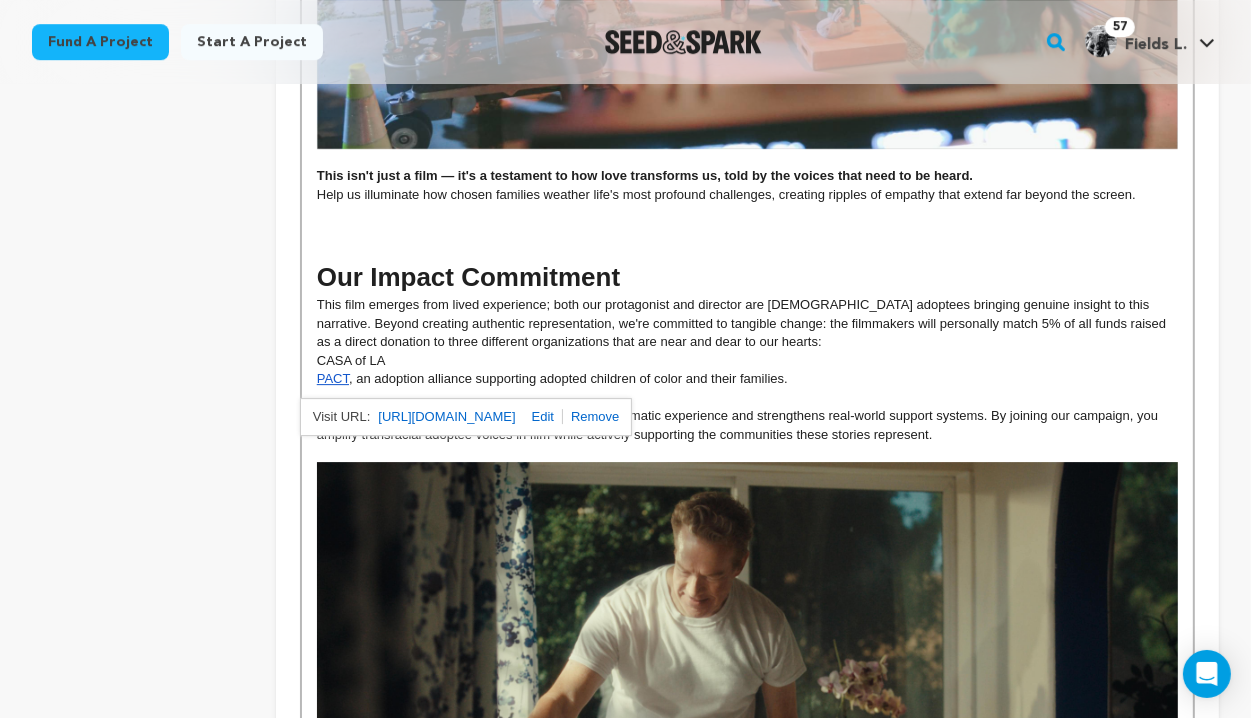 click on "This film emerges from lived experience; both our protagonist and director are [DEMOGRAPHIC_DATA] adoptees bringing genuine insight to this narrative. Beyond creating authentic representation, we're committed to tangible change: the filmmakers will personally match 5% of all funds raised as a direct donation to three different organizations that are near and dear to our hearts:" at bounding box center (743, 323) 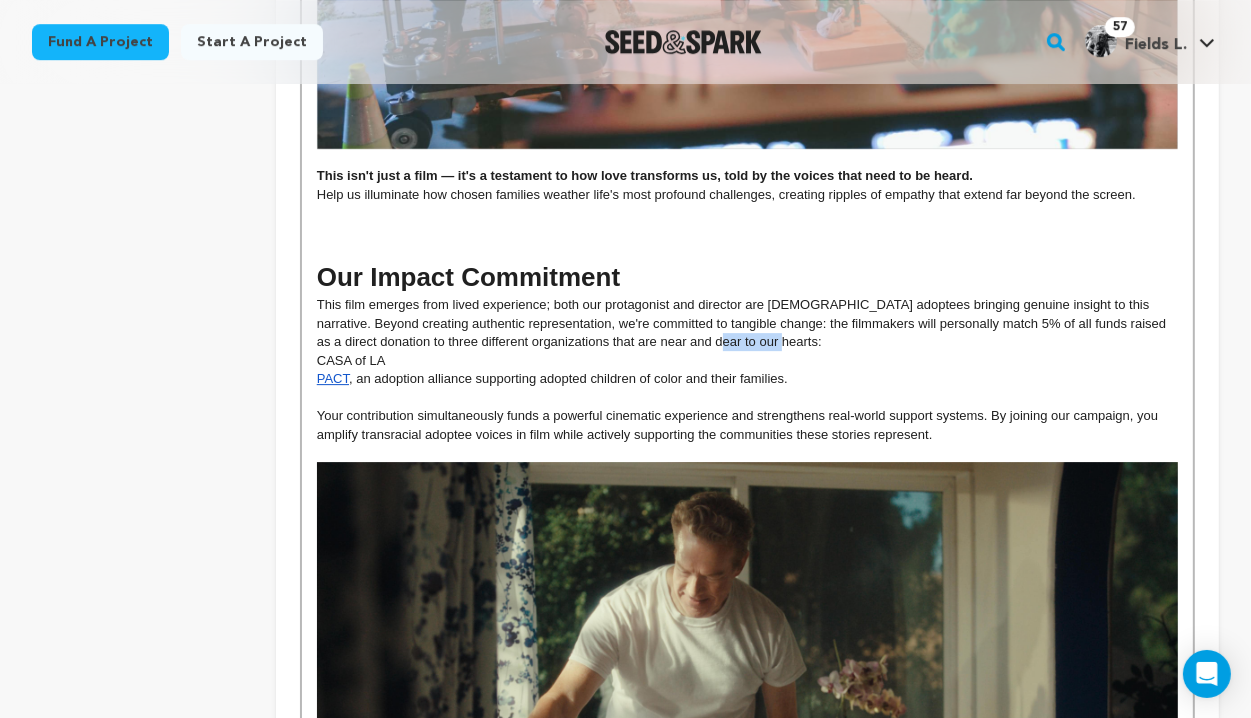 drag, startPoint x: 718, startPoint y: 344, endPoint x: 641, endPoint y: 344, distance: 77 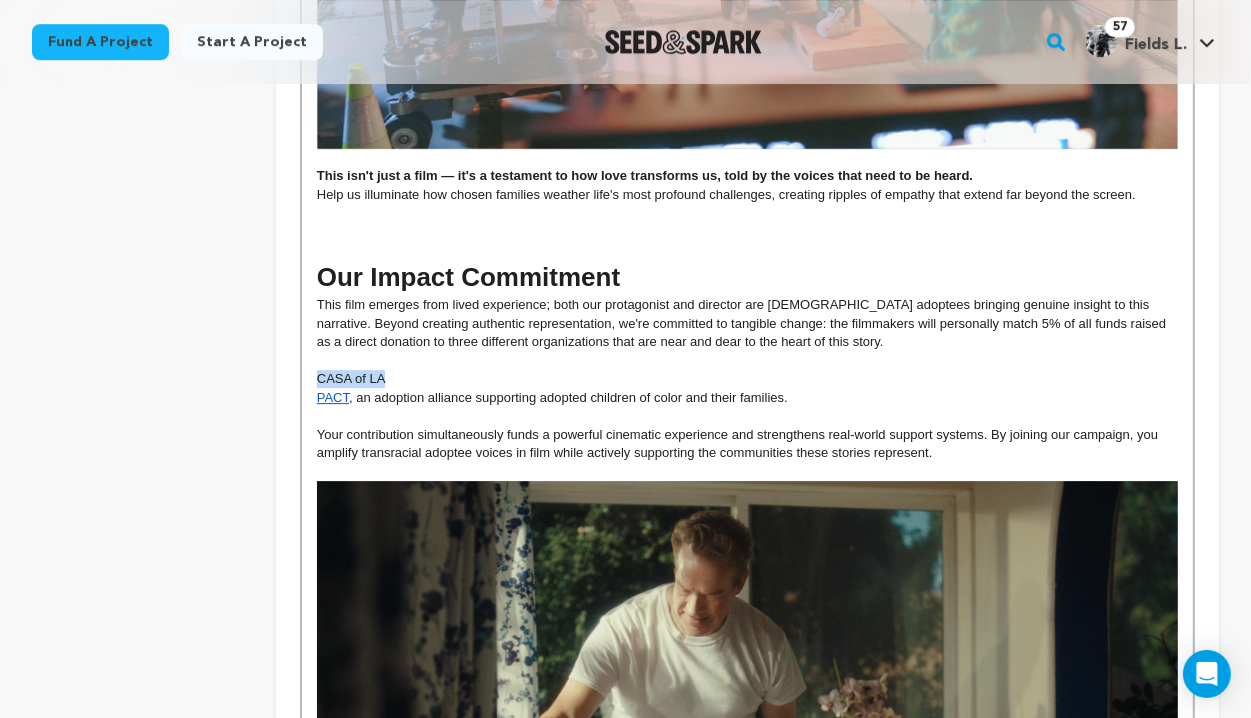 drag, startPoint x: 395, startPoint y: 388, endPoint x: 291, endPoint y: 388, distance: 104 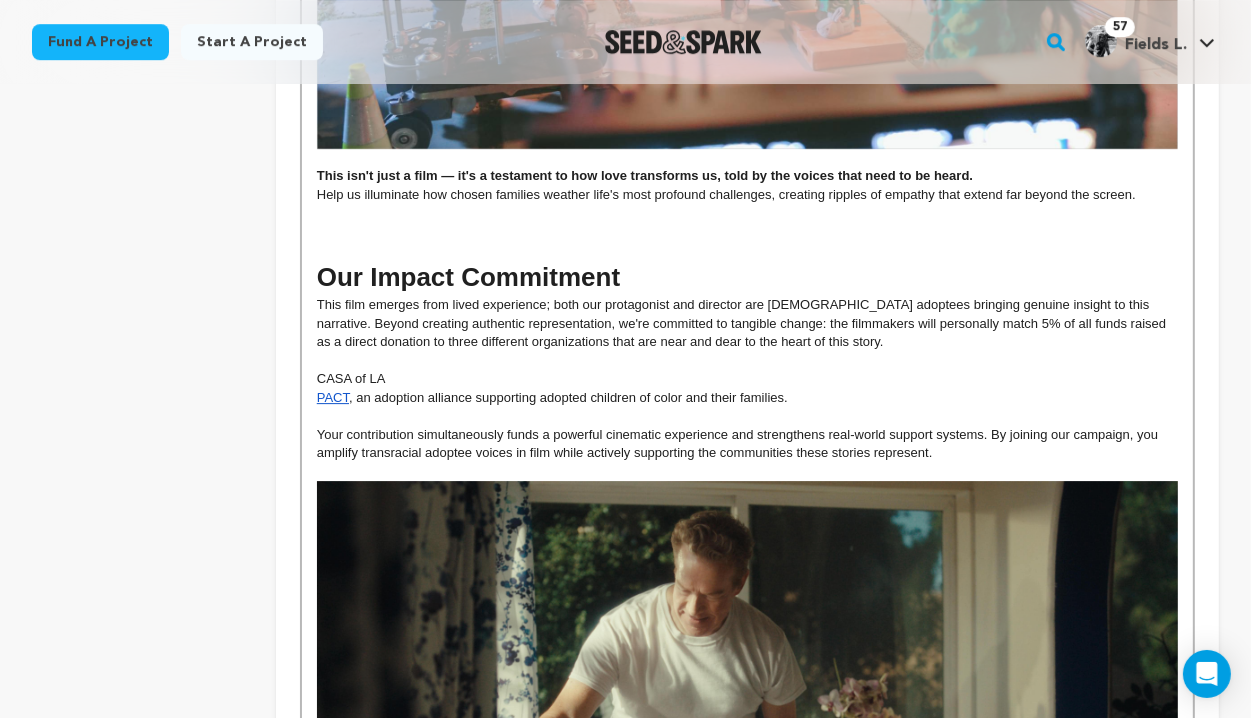 scroll, scrollTop: 432, scrollLeft: 0, axis: vertical 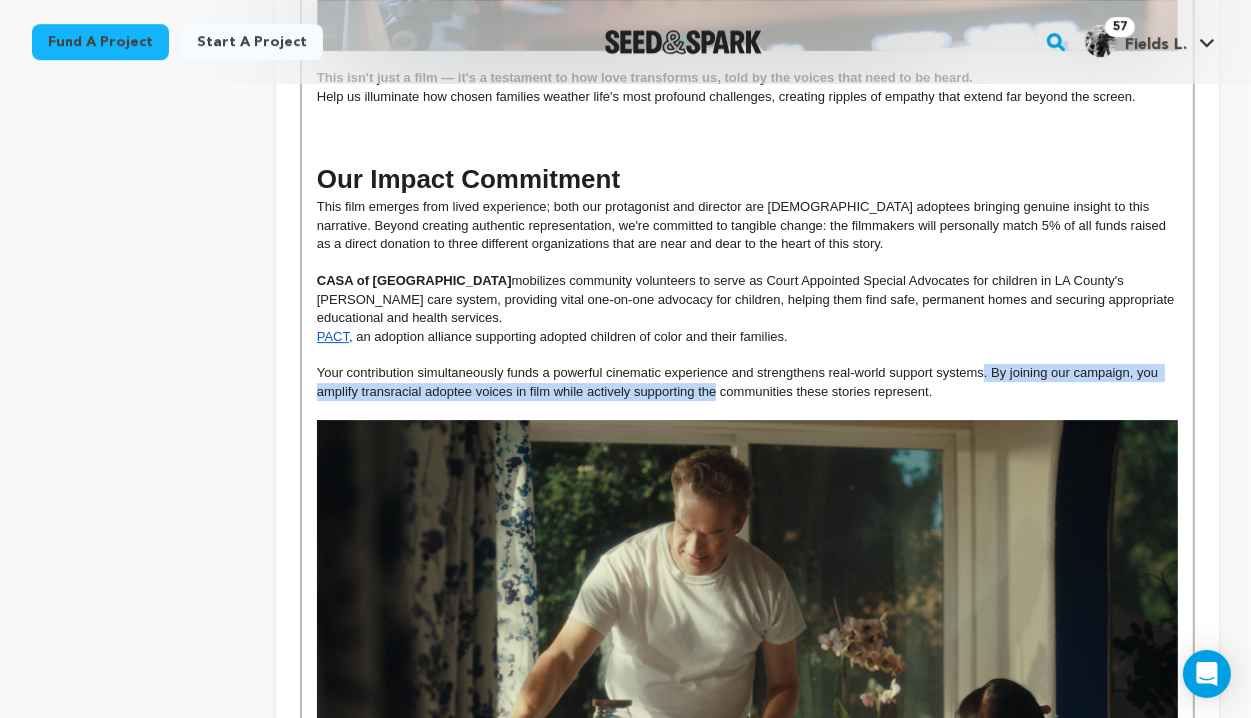 drag, startPoint x: 983, startPoint y: 376, endPoint x: 715, endPoint y: 397, distance: 268.8215 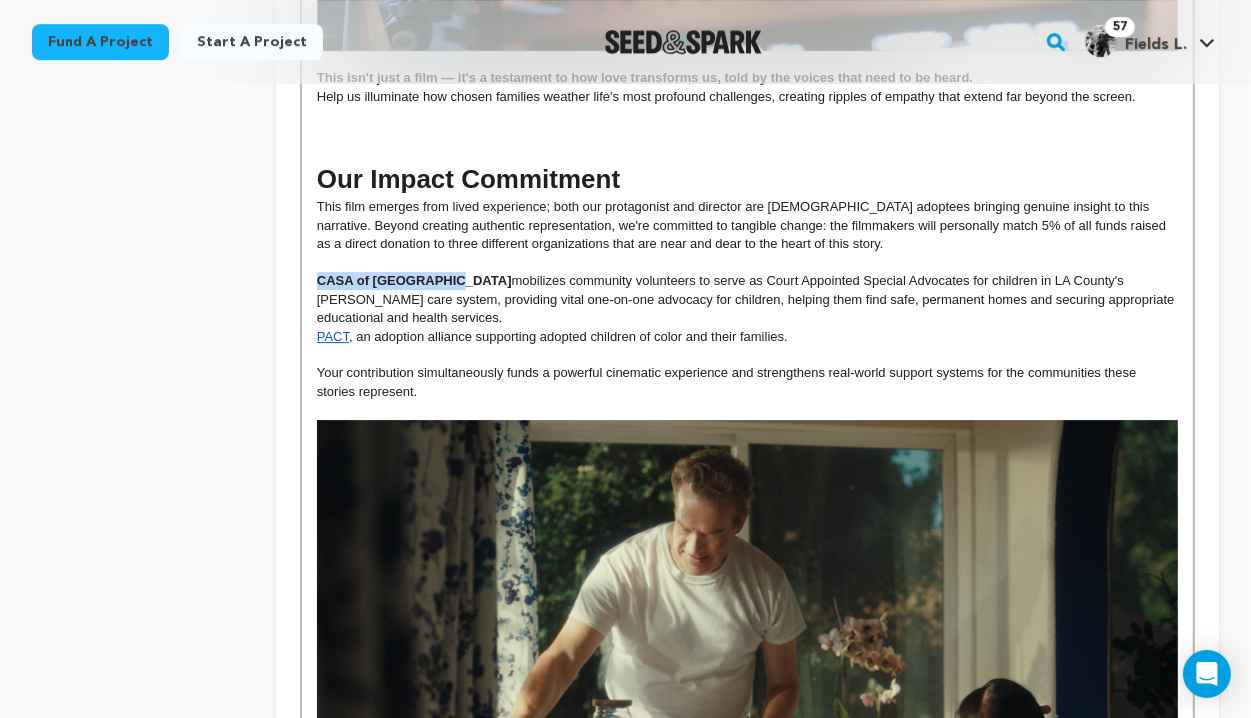 drag, startPoint x: 449, startPoint y: 279, endPoint x: 319, endPoint y: 283, distance: 130.06152 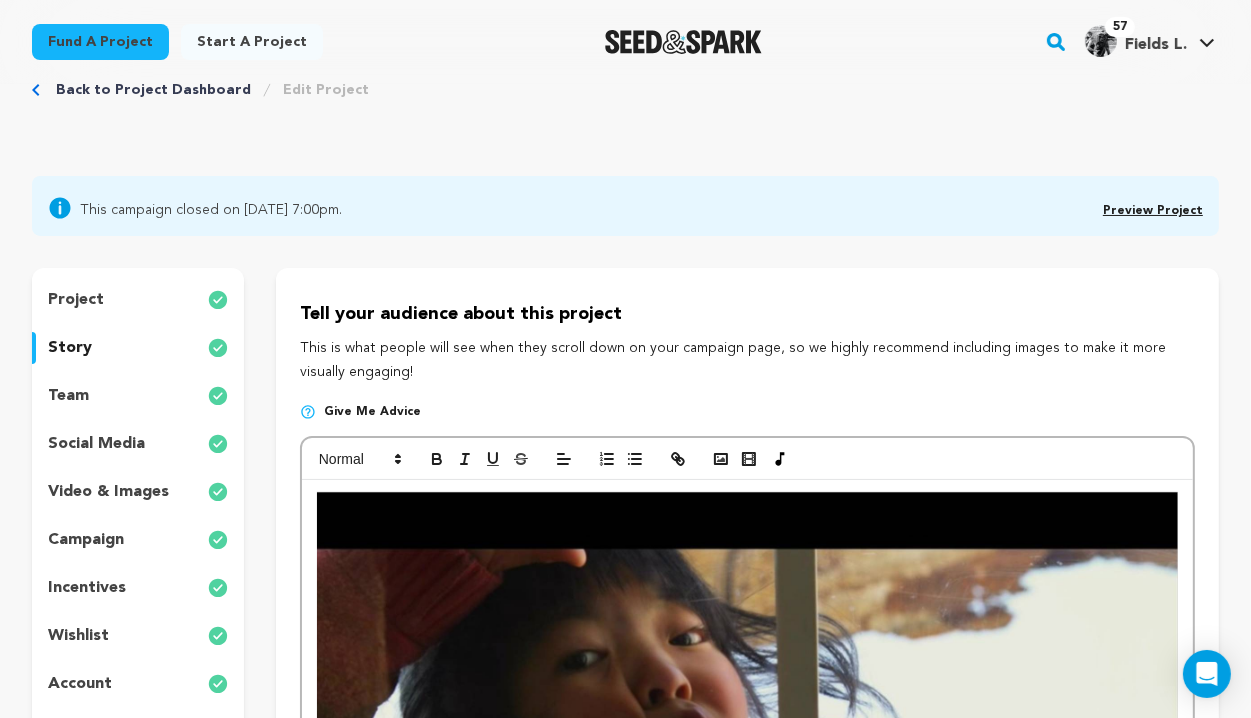 scroll, scrollTop: 0, scrollLeft: 0, axis: both 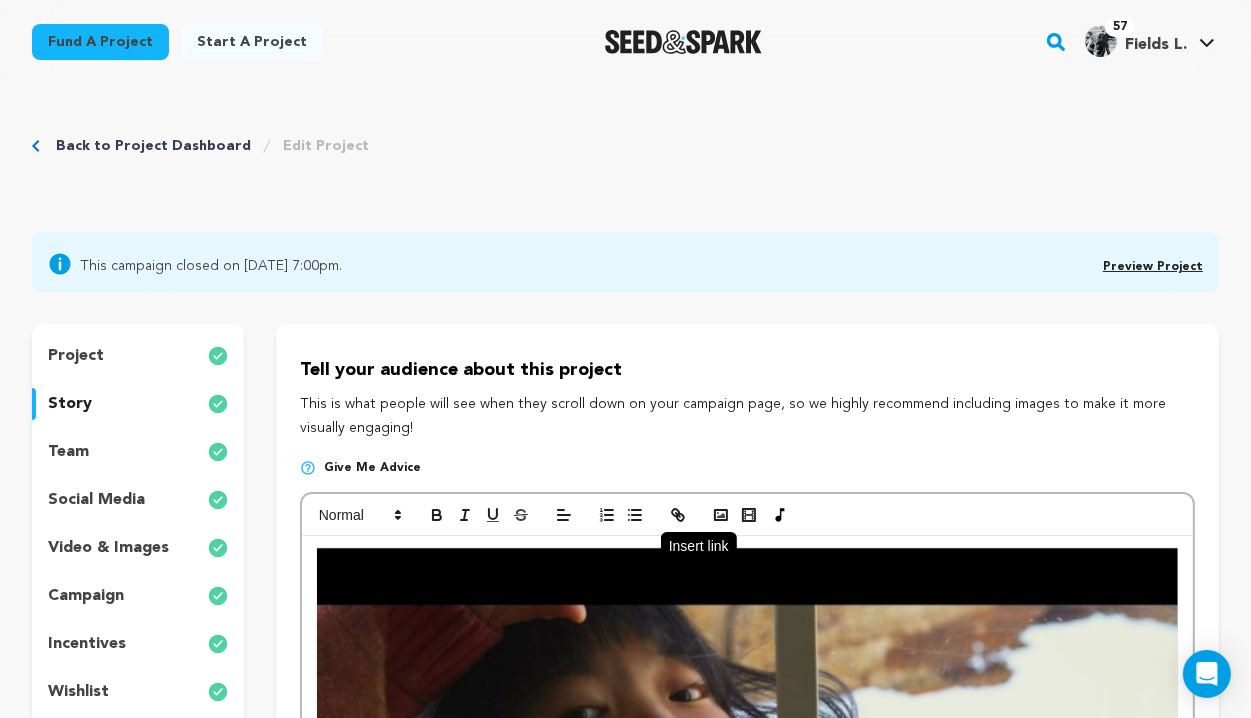 click 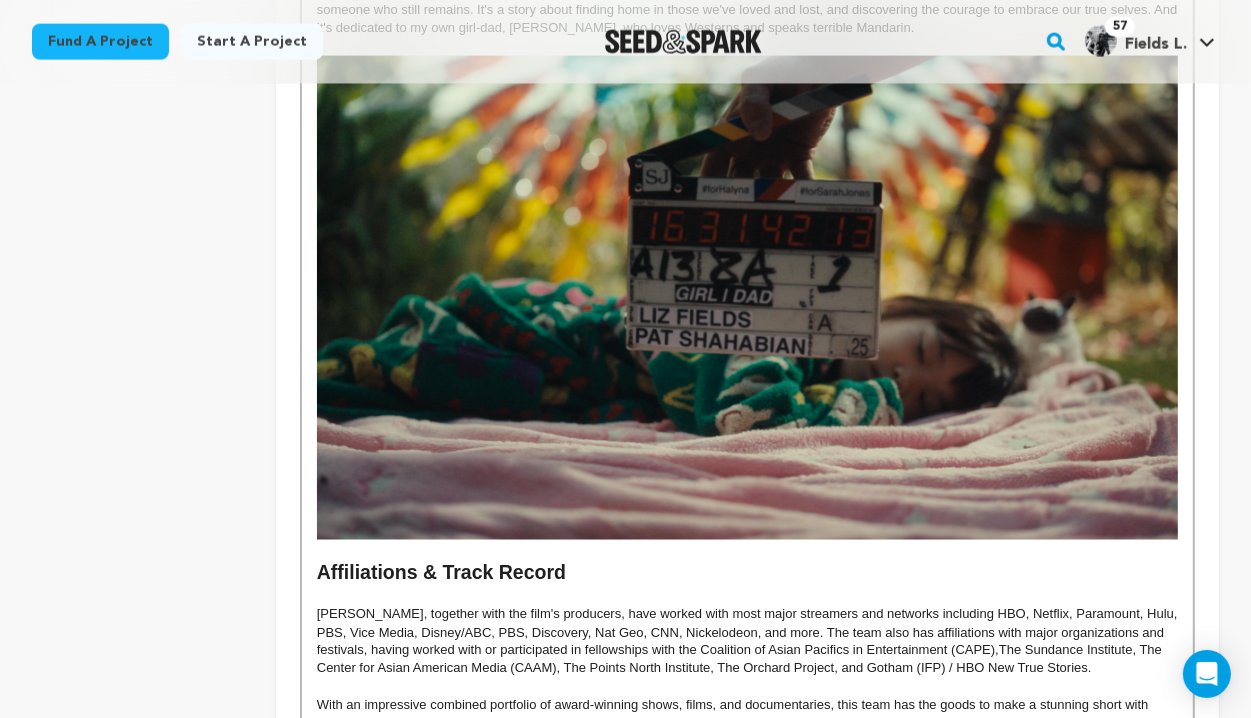 scroll, scrollTop: 2541, scrollLeft: 0, axis: vertical 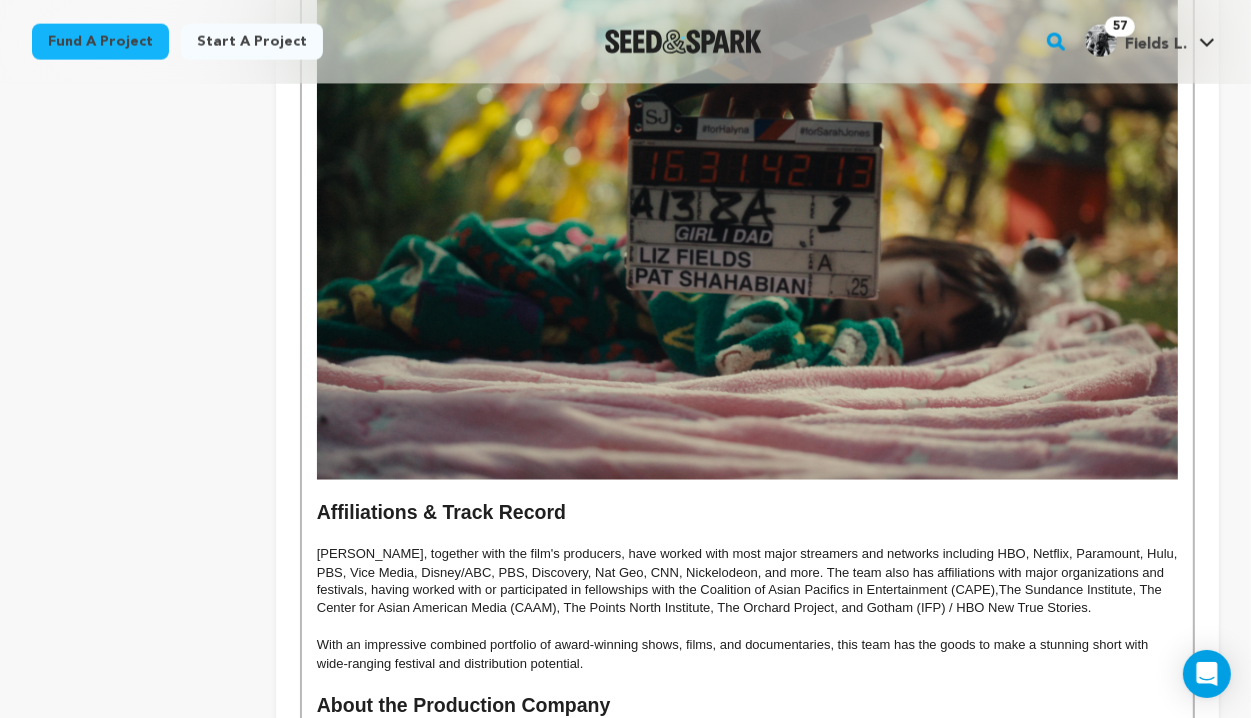 paste on "[URL][DOMAIN_NAME]" 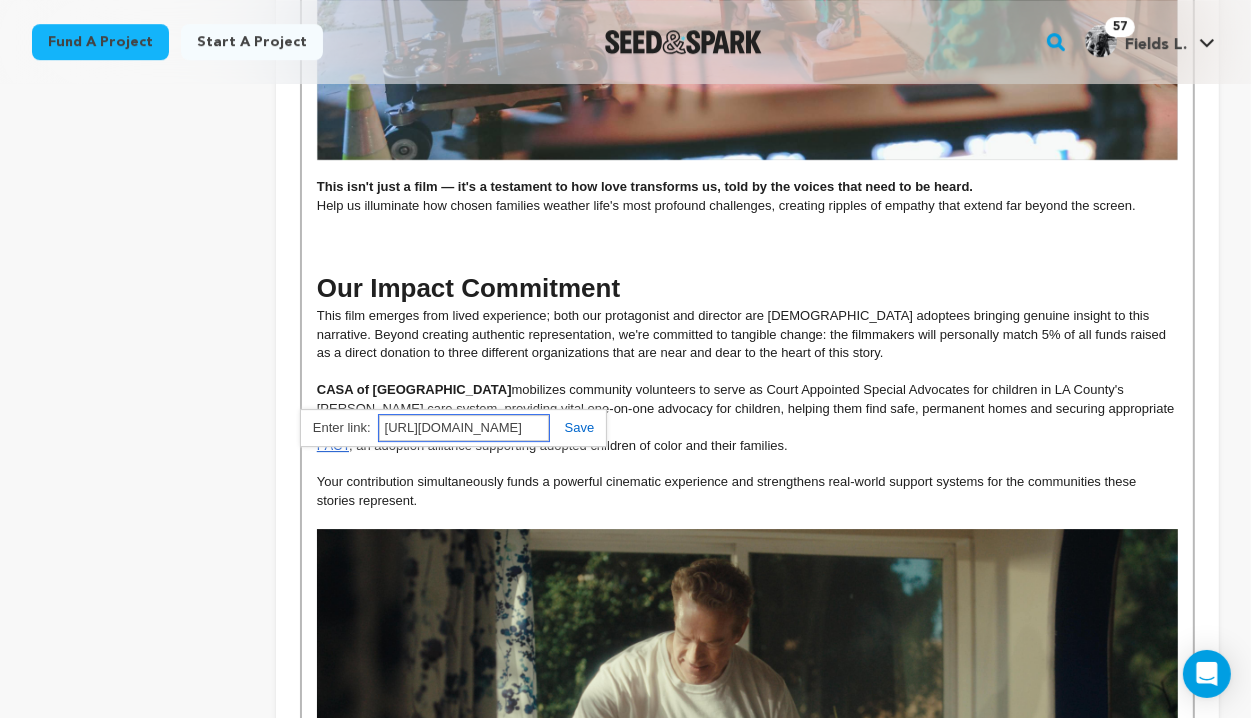 scroll, scrollTop: 5158, scrollLeft: 0, axis: vertical 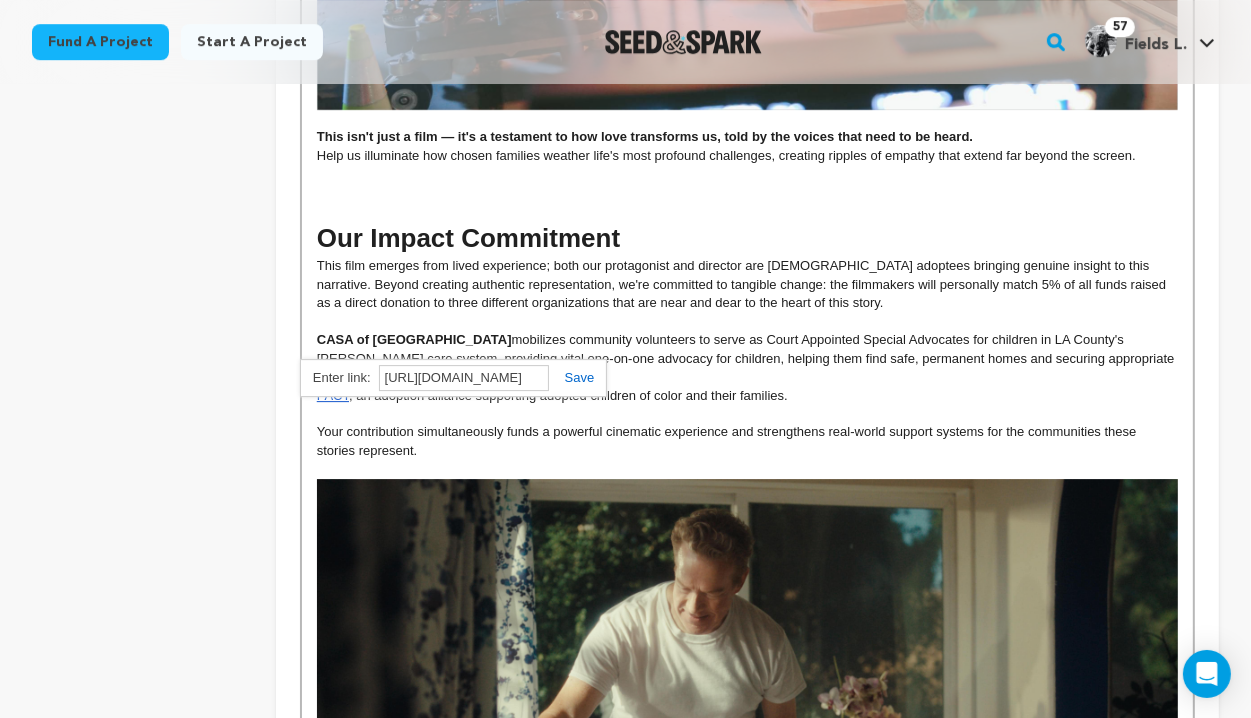 click at bounding box center (572, 377) 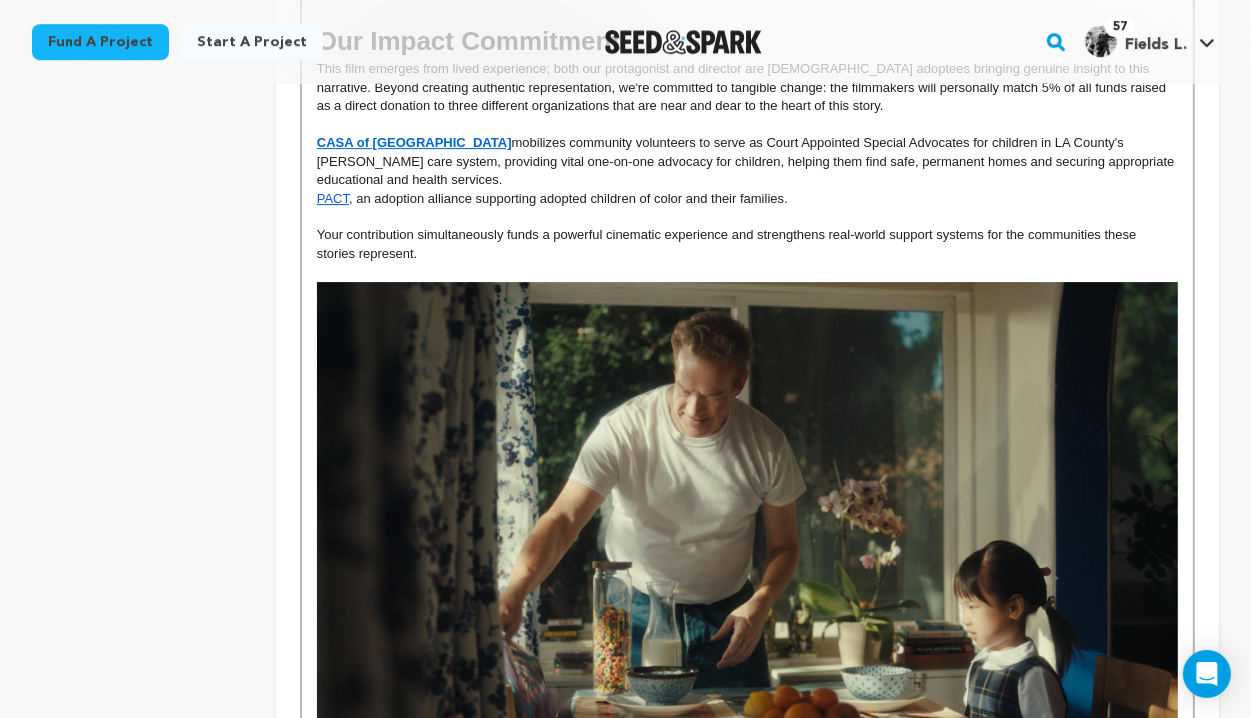 scroll, scrollTop: 5329, scrollLeft: 0, axis: vertical 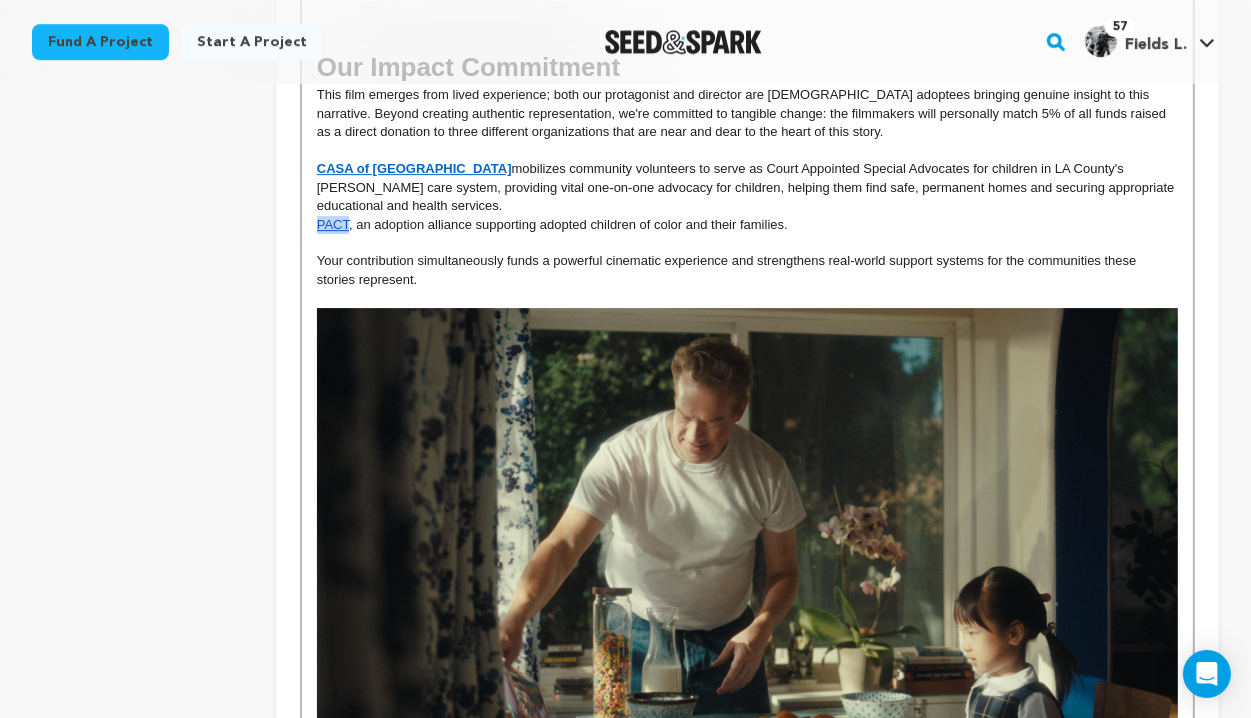 drag, startPoint x: 350, startPoint y: 227, endPoint x: 320, endPoint y: 227, distance: 30 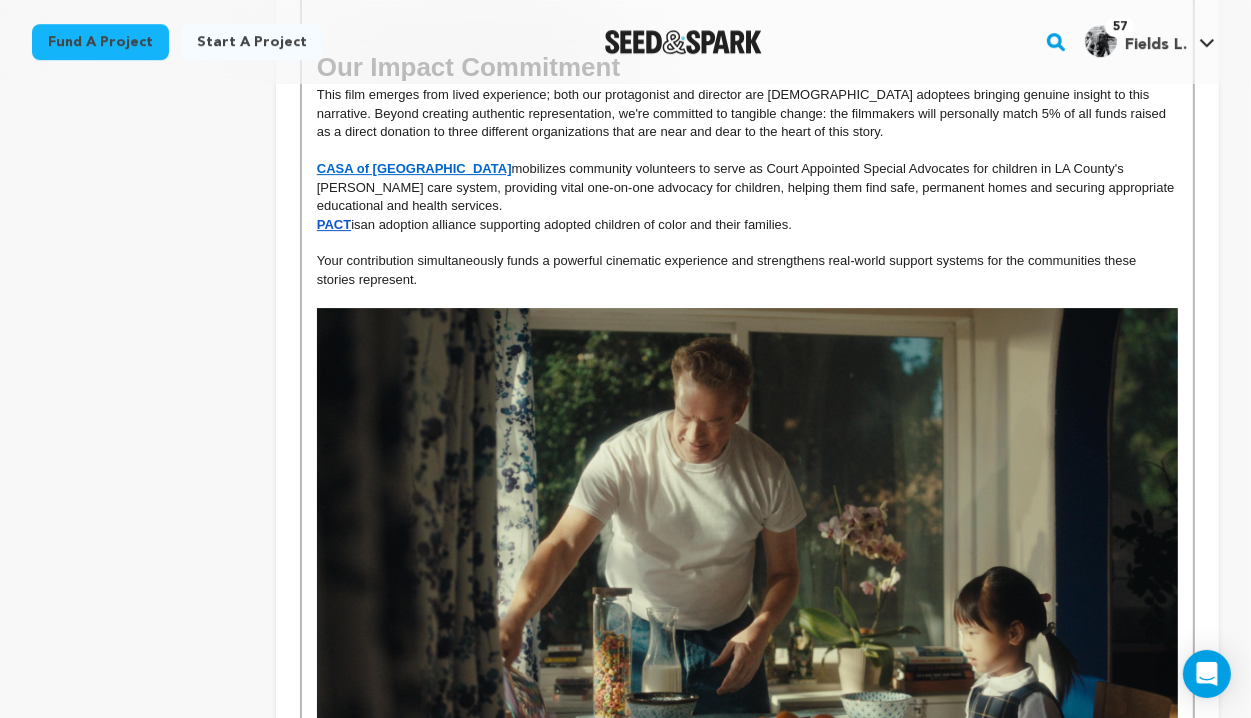 click on "PACT  is  an adoption alliance supporting adopted children of color and their families." at bounding box center [747, 225] 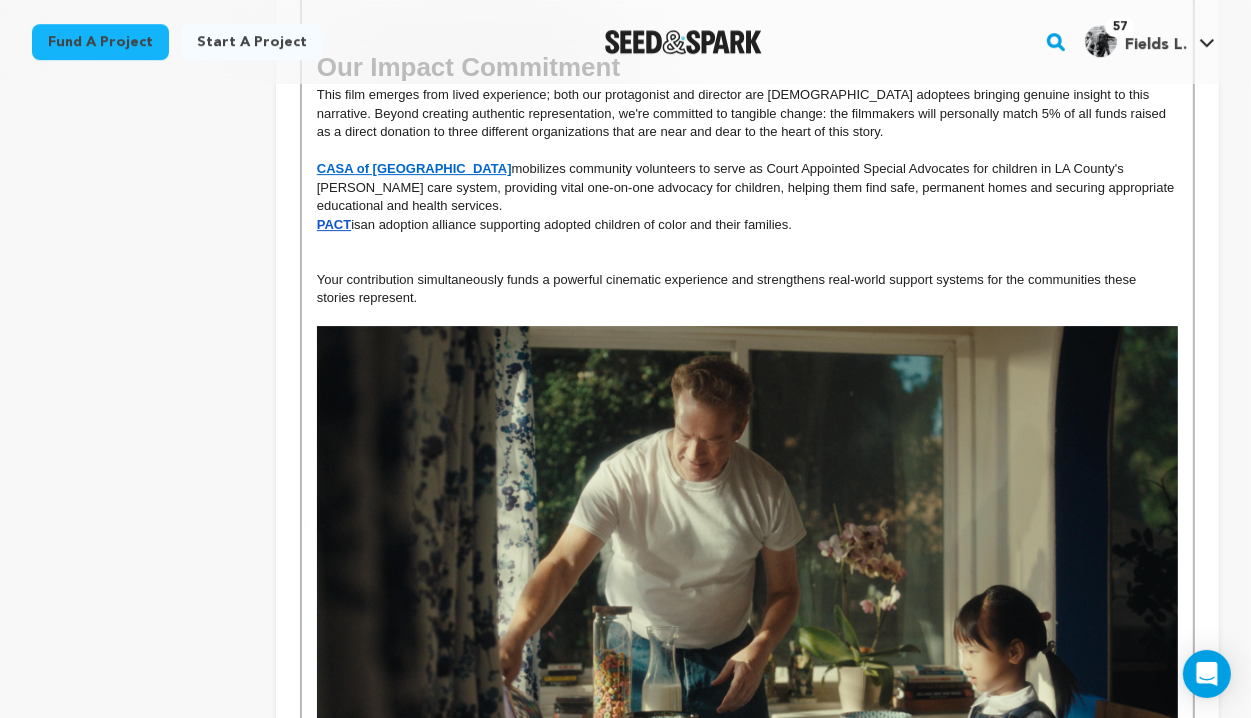 scroll, scrollTop: 432, scrollLeft: 0, axis: vertical 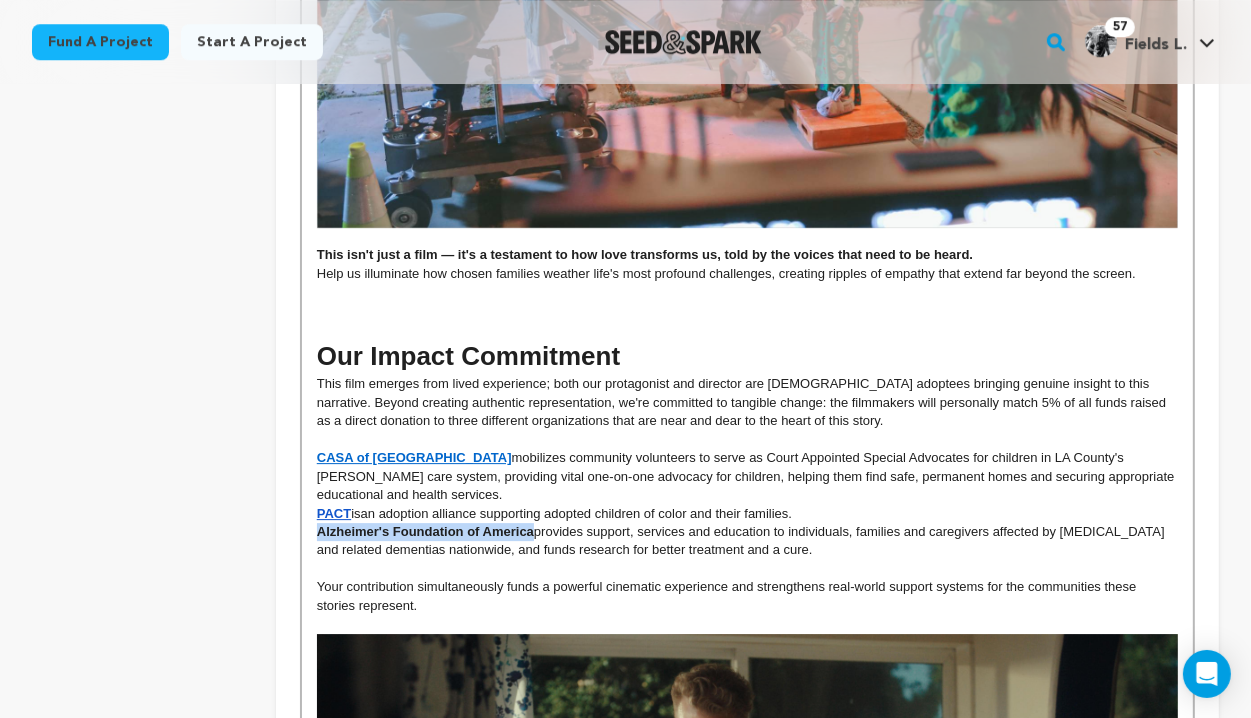 drag, startPoint x: 535, startPoint y: 529, endPoint x: 315, endPoint y: 532, distance: 220.02045 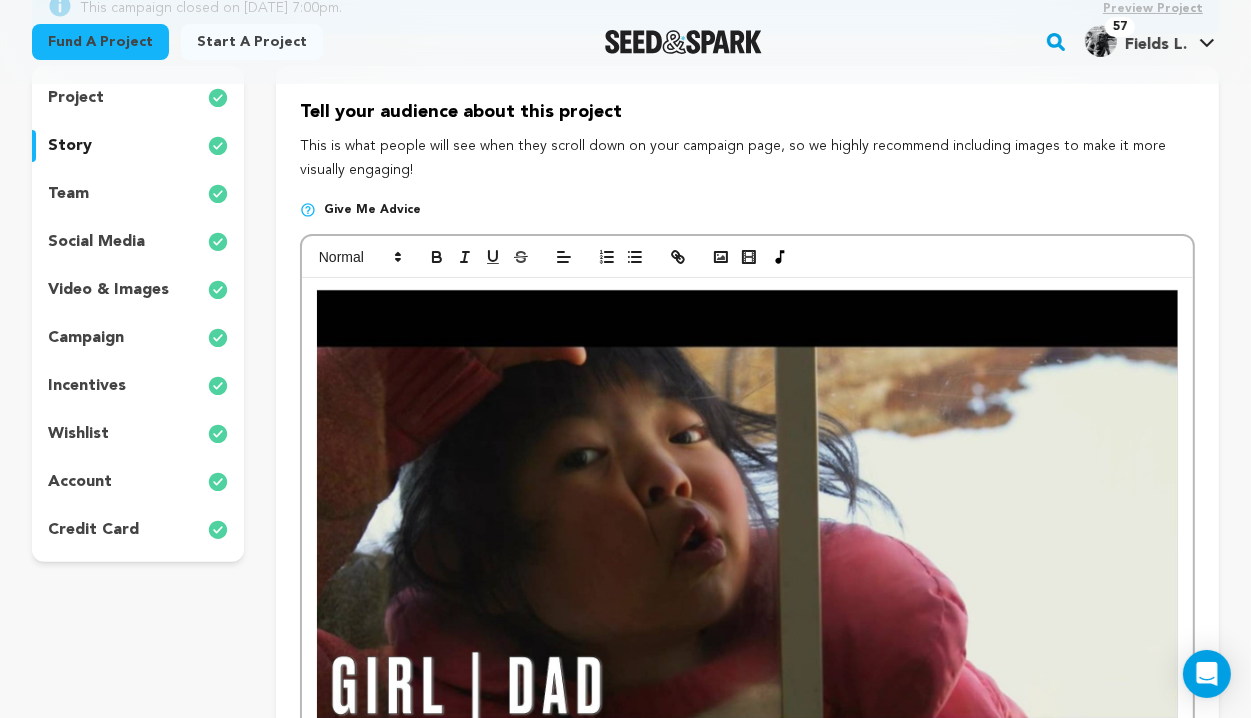 scroll, scrollTop: 0, scrollLeft: 0, axis: both 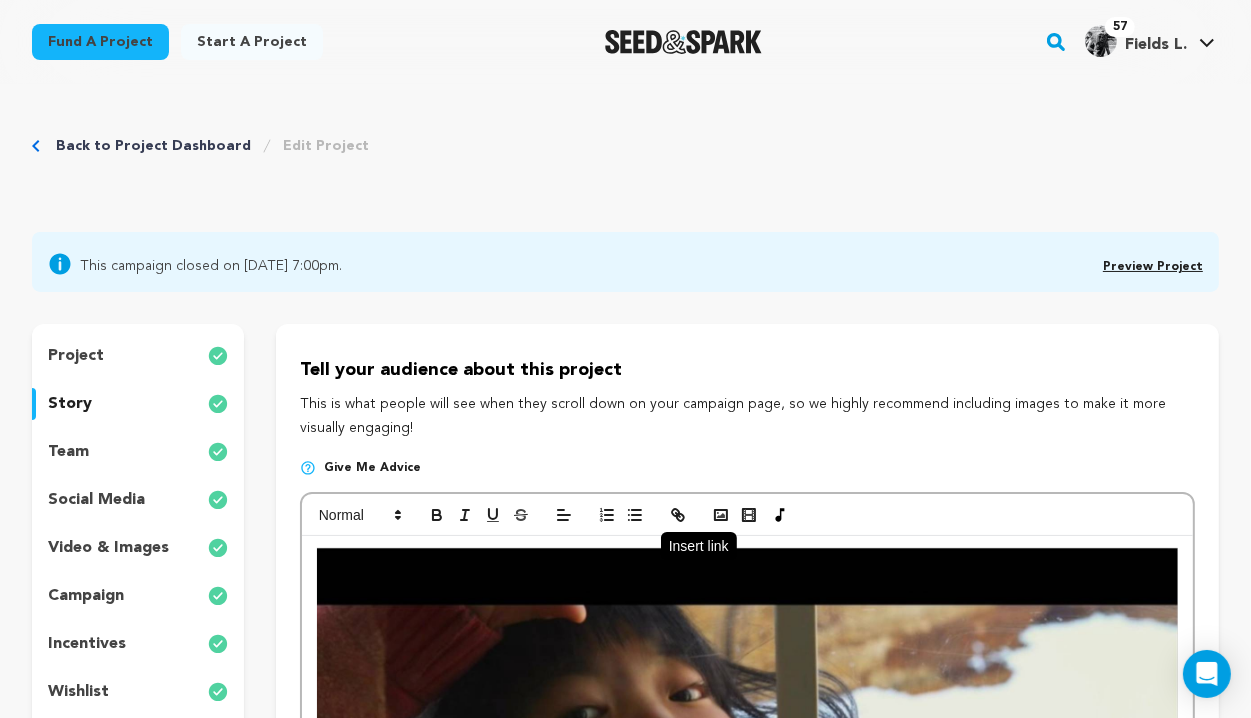 click 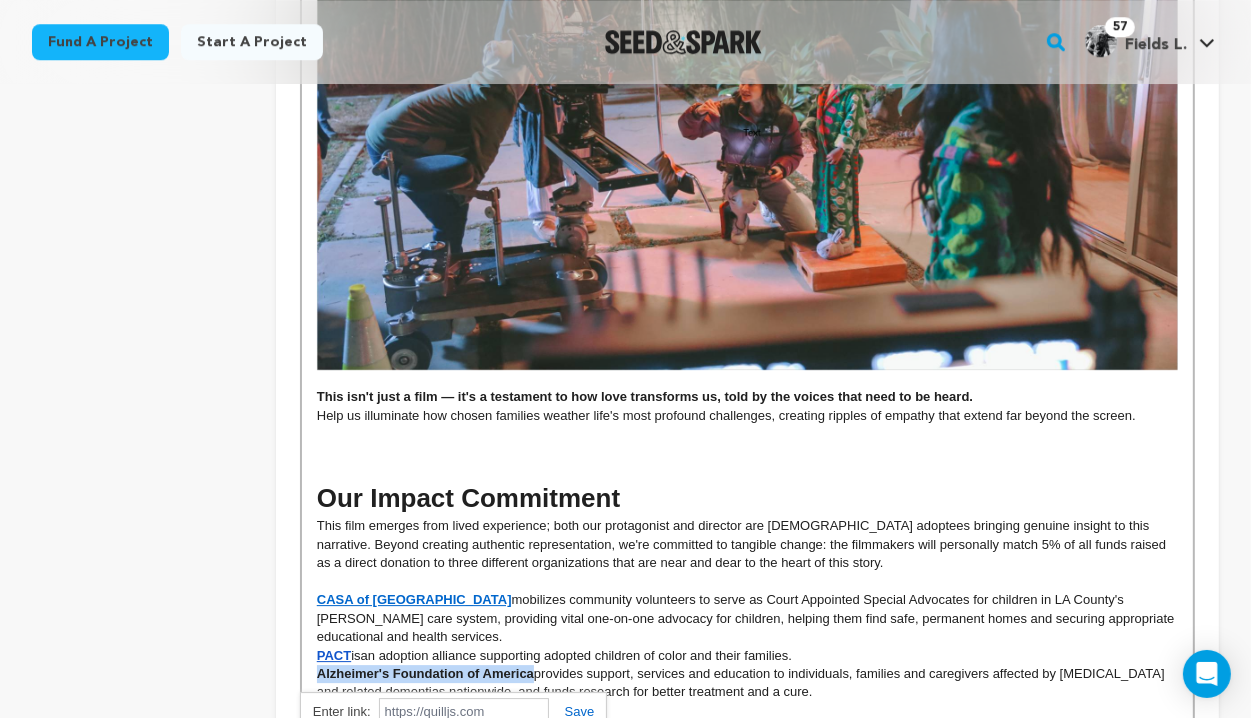 scroll, scrollTop: 0, scrollLeft: 0, axis: both 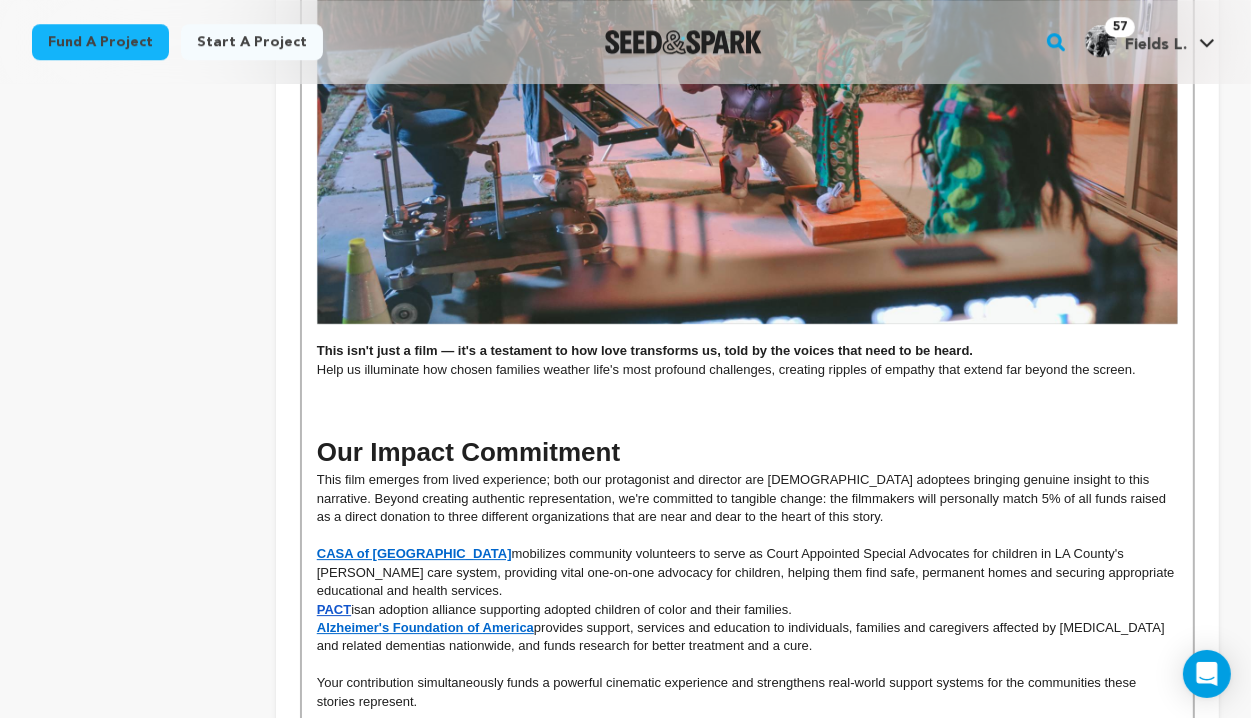 click on "This film emerges from lived experience; both our protagonist and director are [DEMOGRAPHIC_DATA] adoptees bringing genuine insight to this narrative. Beyond creating authentic representation, we're committed to tangible change: the filmmakers will personally match 5% of all funds raised as a direct donation to three different organizations that are near and dear to the heart of this story." at bounding box center (747, 498) 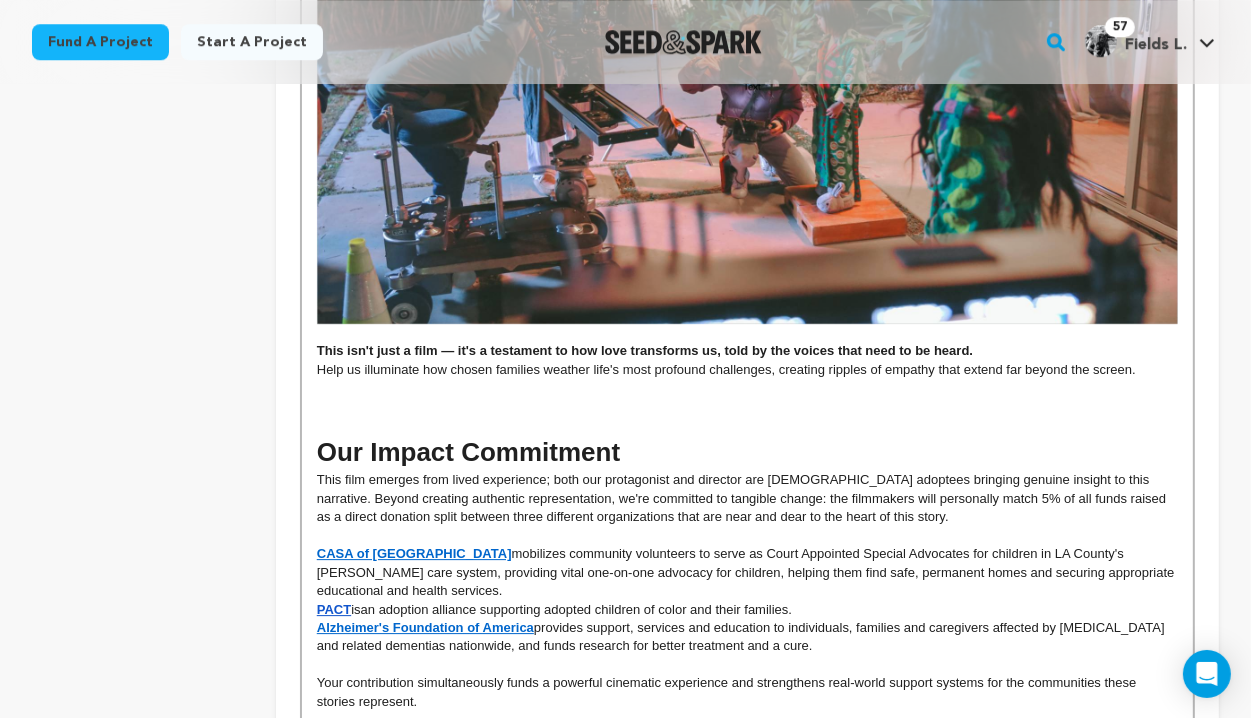 click on "This film emerges from lived experience; both our protagonist and director are [DEMOGRAPHIC_DATA] adoptees bringing genuine insight to this narrative. Beyond creating authentic representation, we're committed to tangible change: the filmmakers will personally match 5% of all funds raised as a direct donation split between three different organizations that are near and dear to the heart of this story." at bounding box center [743, 498] 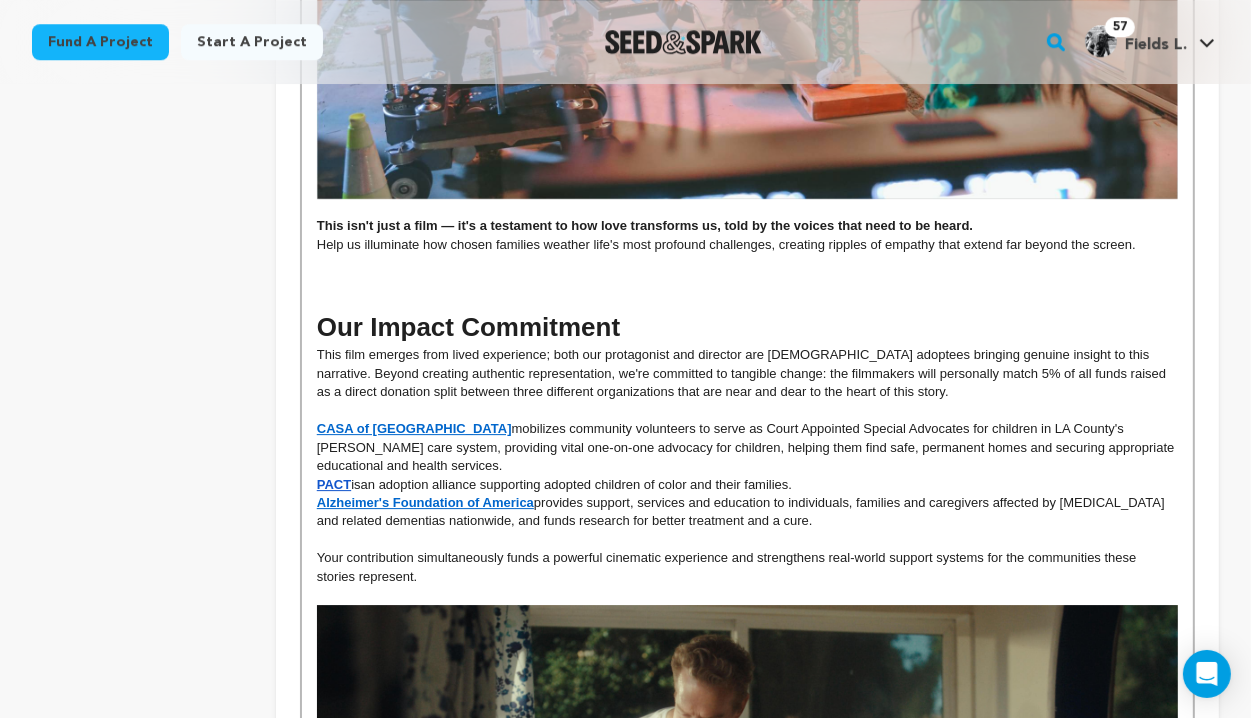scroll, scrollTop: 5078, scrollLeft: 0, axis: vertical 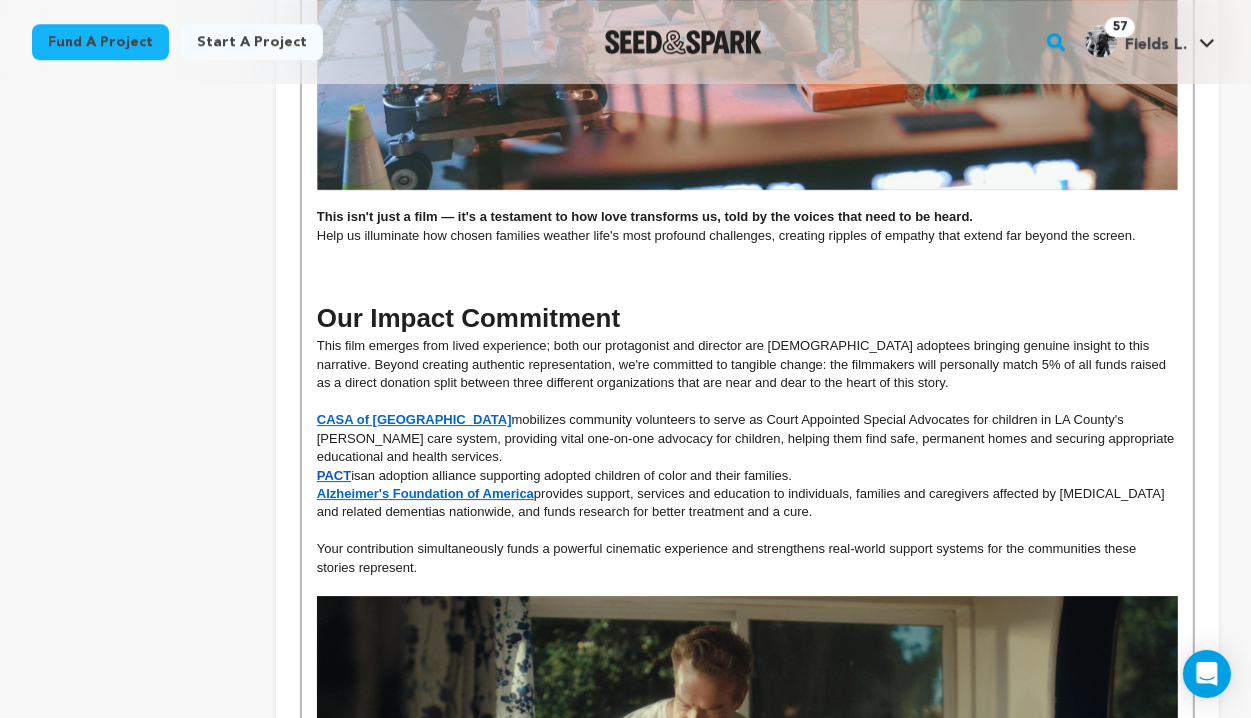 click on "PACT  is  an adoption alliance supporting adopted children of color and their families." at bounding box center [747, 476] 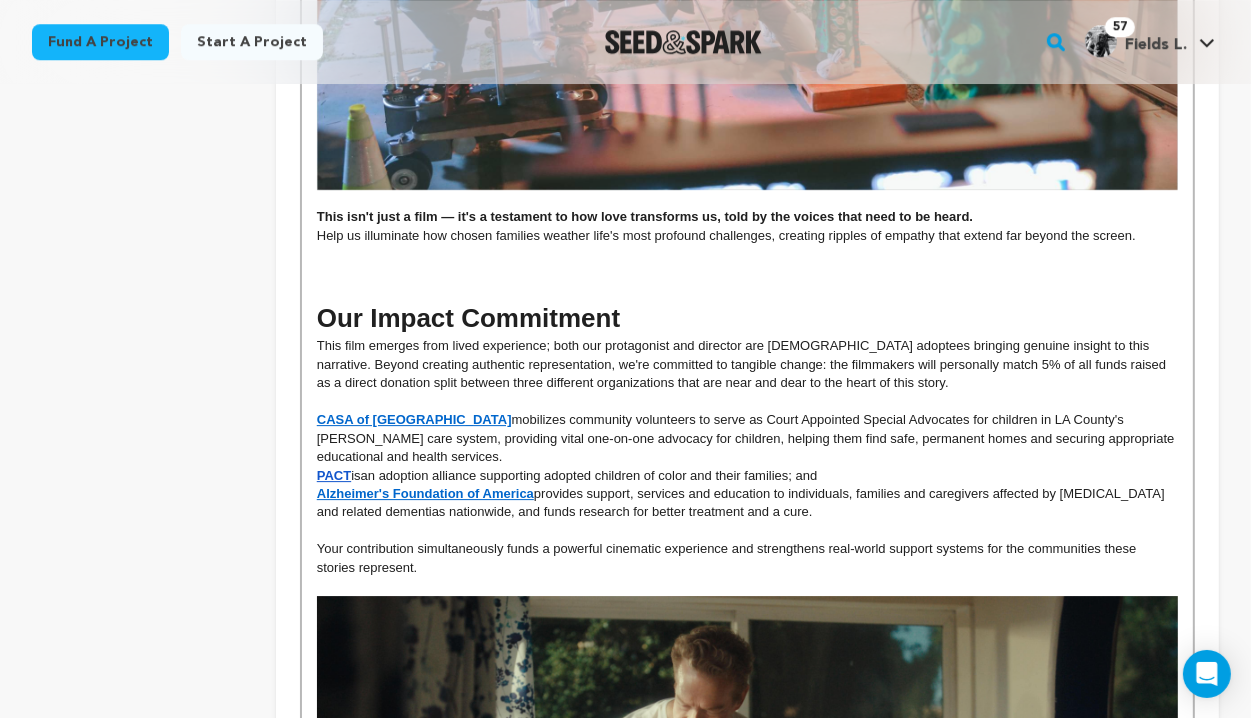 click on "CASA of Los Angeles  mobilizes community volunteers to serve as Court Appointed Special Advocates for children in LA County's [PERSON_NAME] care system, providing vital one-on-one advocacy for children, helping them find safe, permanent homes and securing appropriate educational and health services." at bounding box center [747, 438] 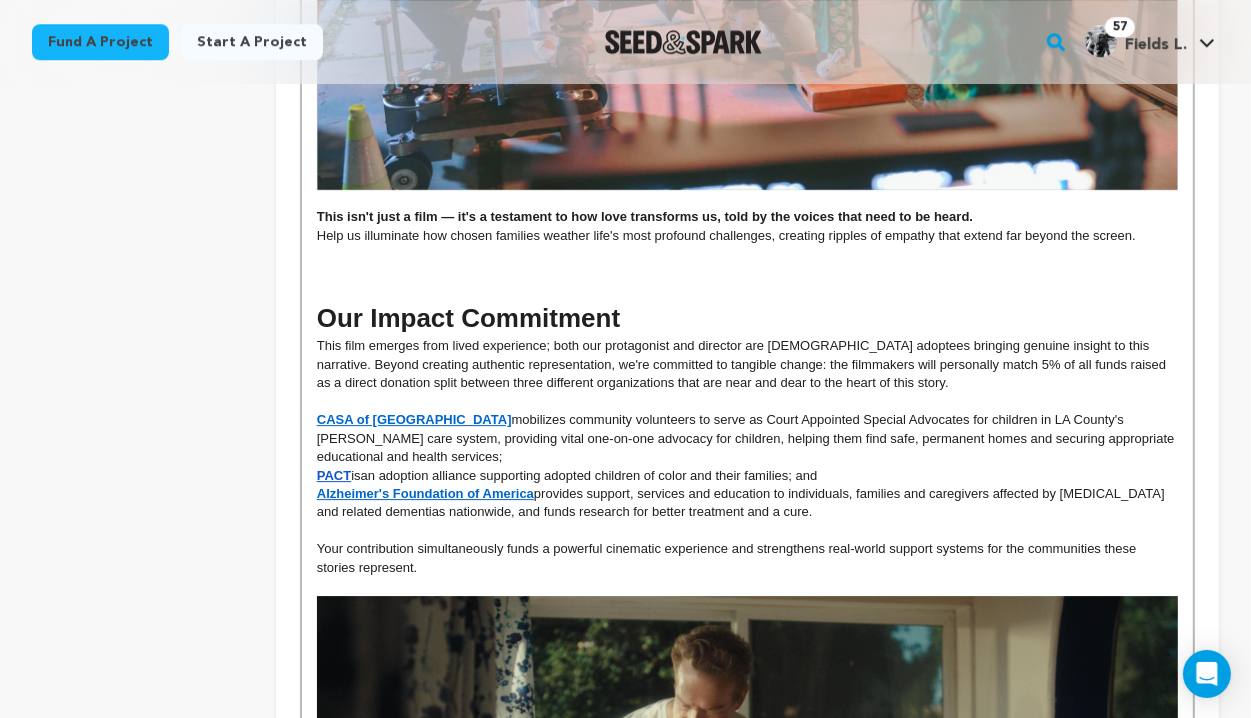 click on "PACT  is  an adoption alliance supporting adopted children of color and their families; and" at bounding box center [747, 476] 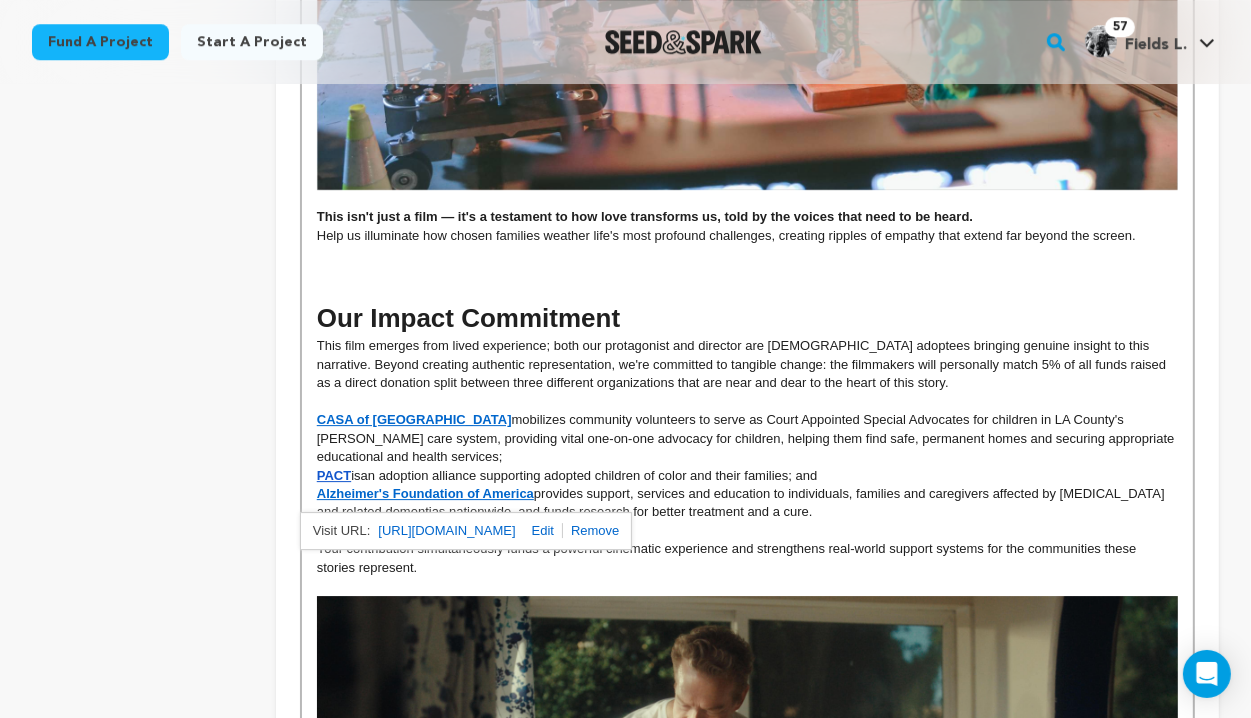 click on "[URL][DOMAIN_NAME]" at bounding box center [446, 531] 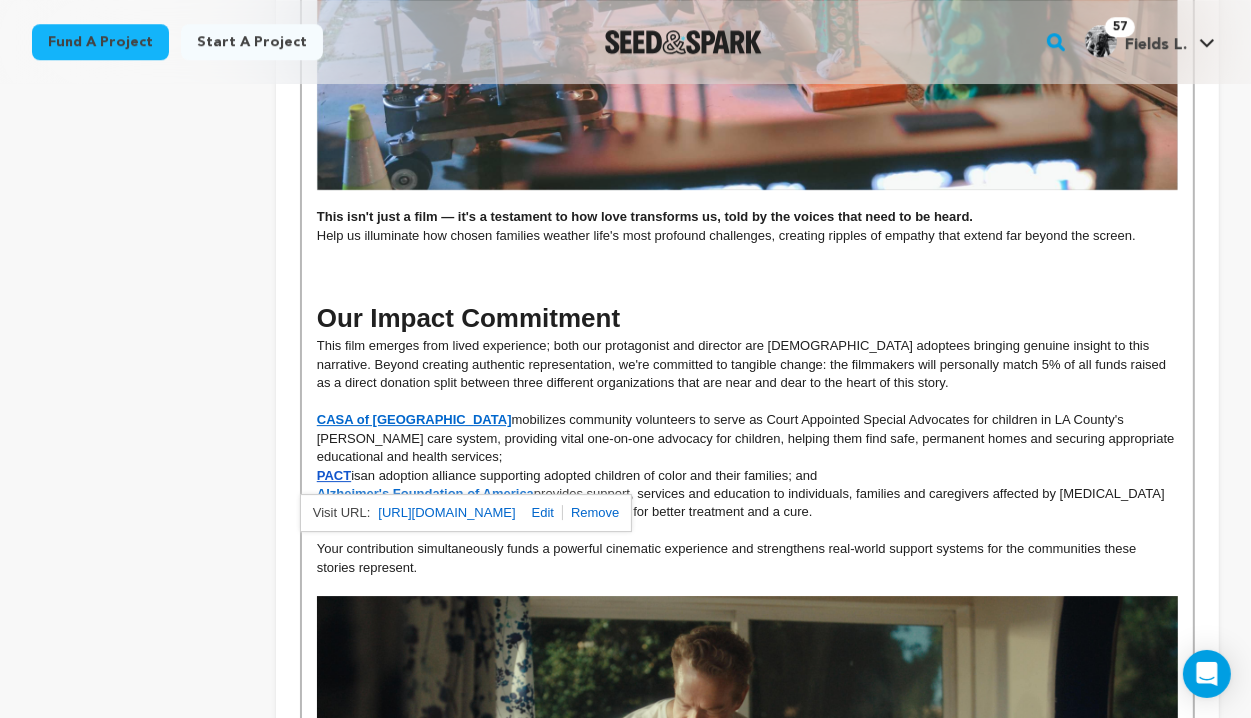 click on "[URL][DOMAIN_NAME]" at bounding box center (446, 513) 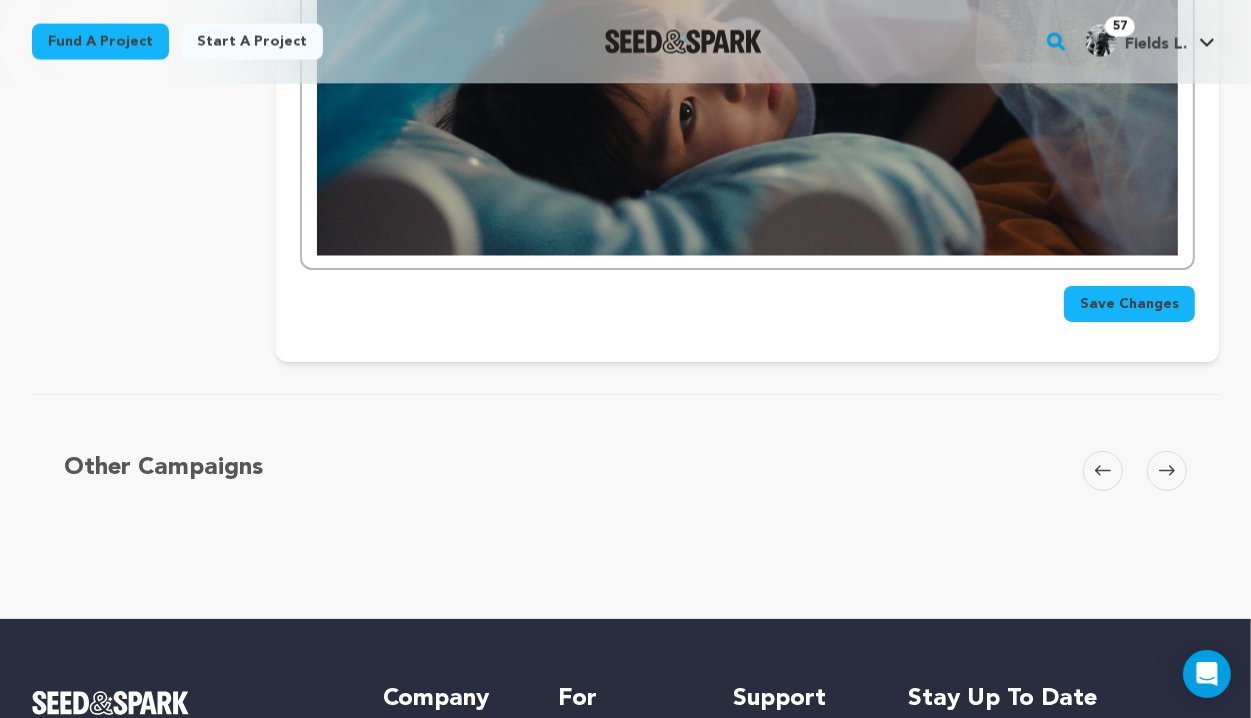 scroll, scrollTop: 9177, scrollLeft: 0, axis: vertical 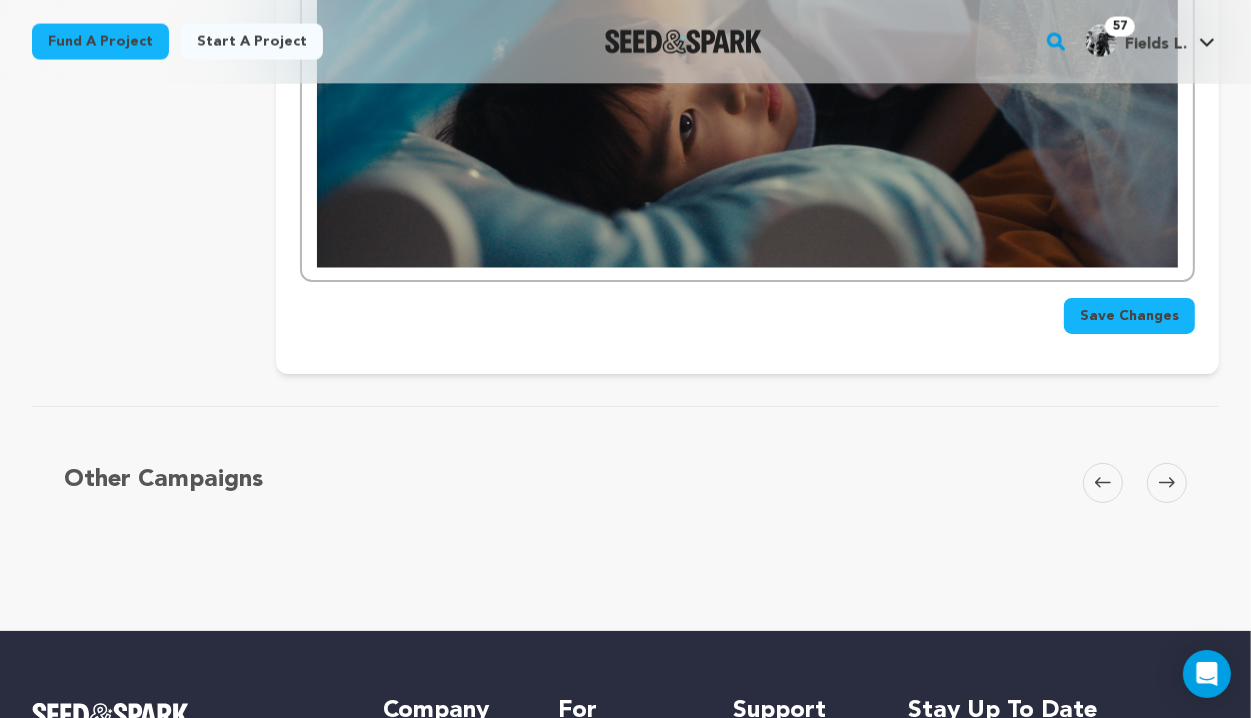 click on "Save Changes" at bounding box center [1129, 316] 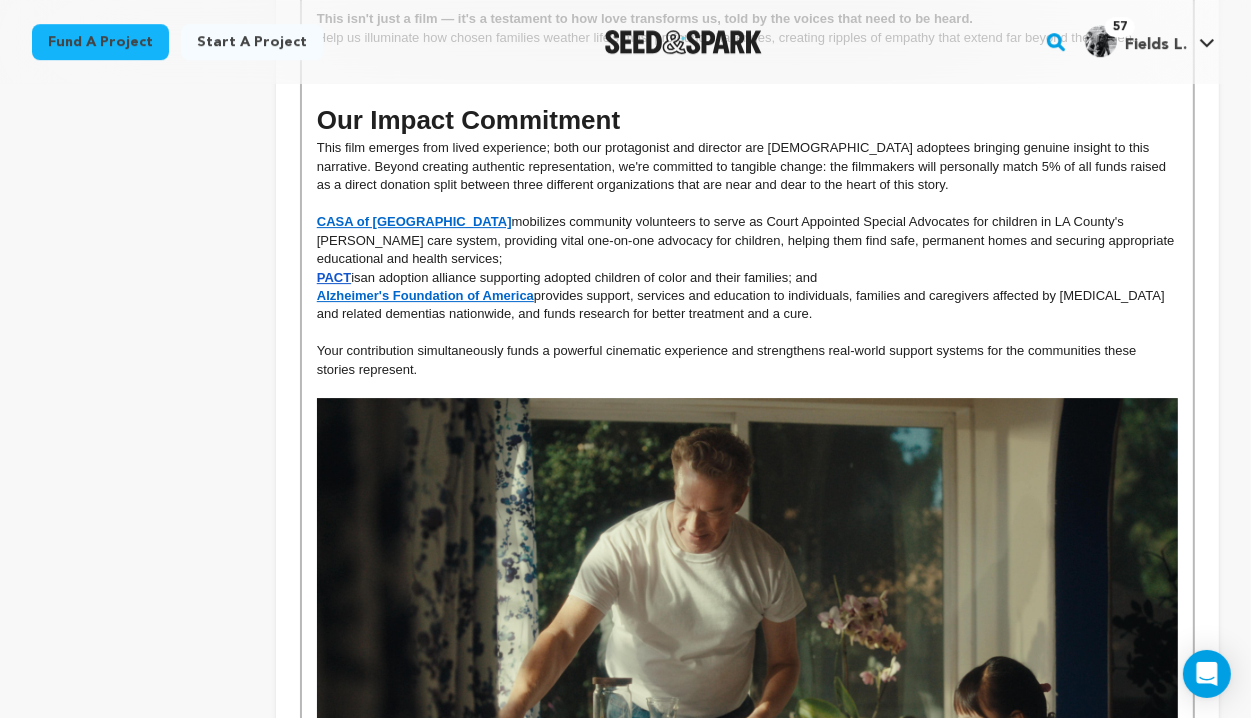 scroll, scrollTop: 5285, scrollLeft: 0, axis: vertical 